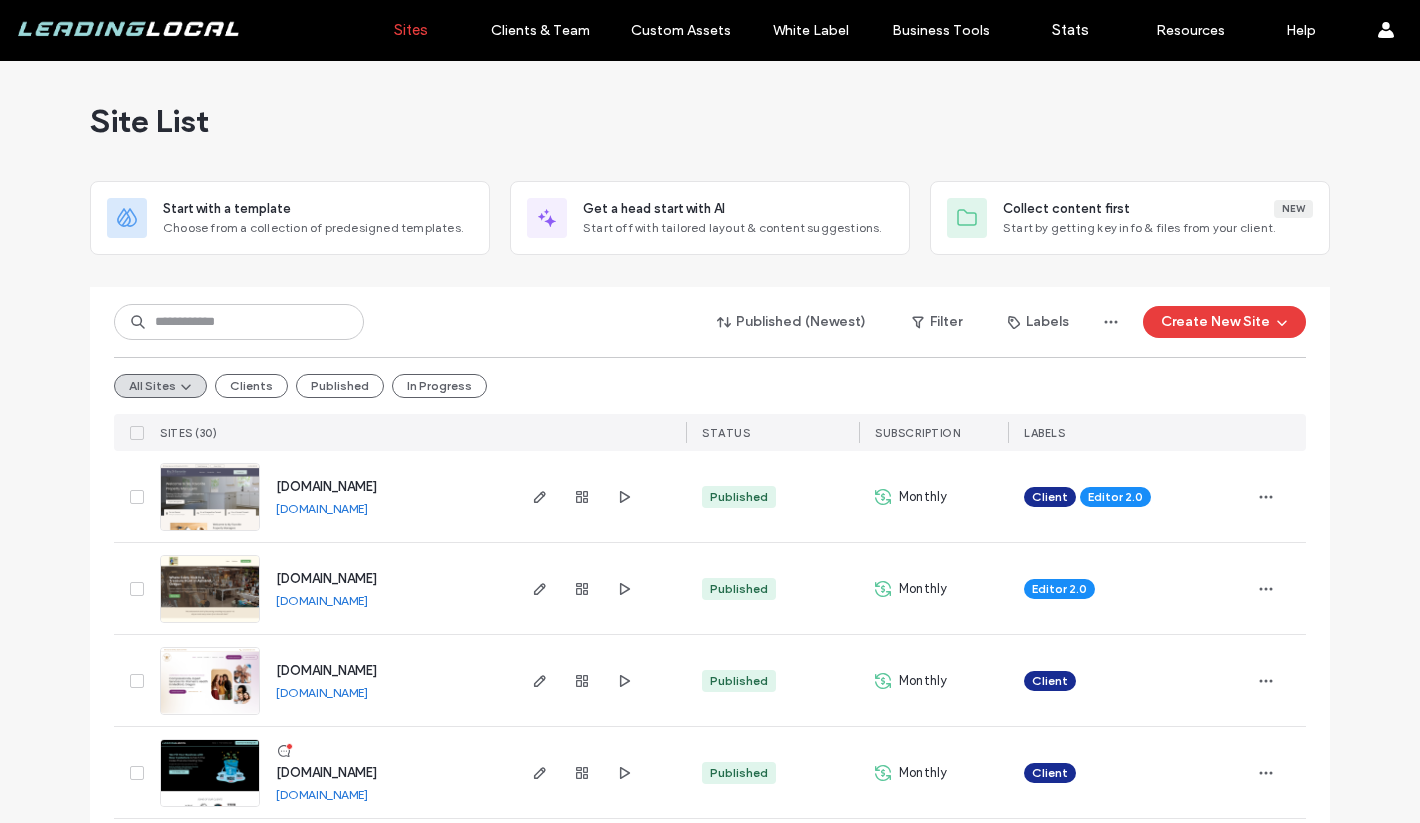 scroll, scrollTop: 0, scrollLeft: 0, axis: both 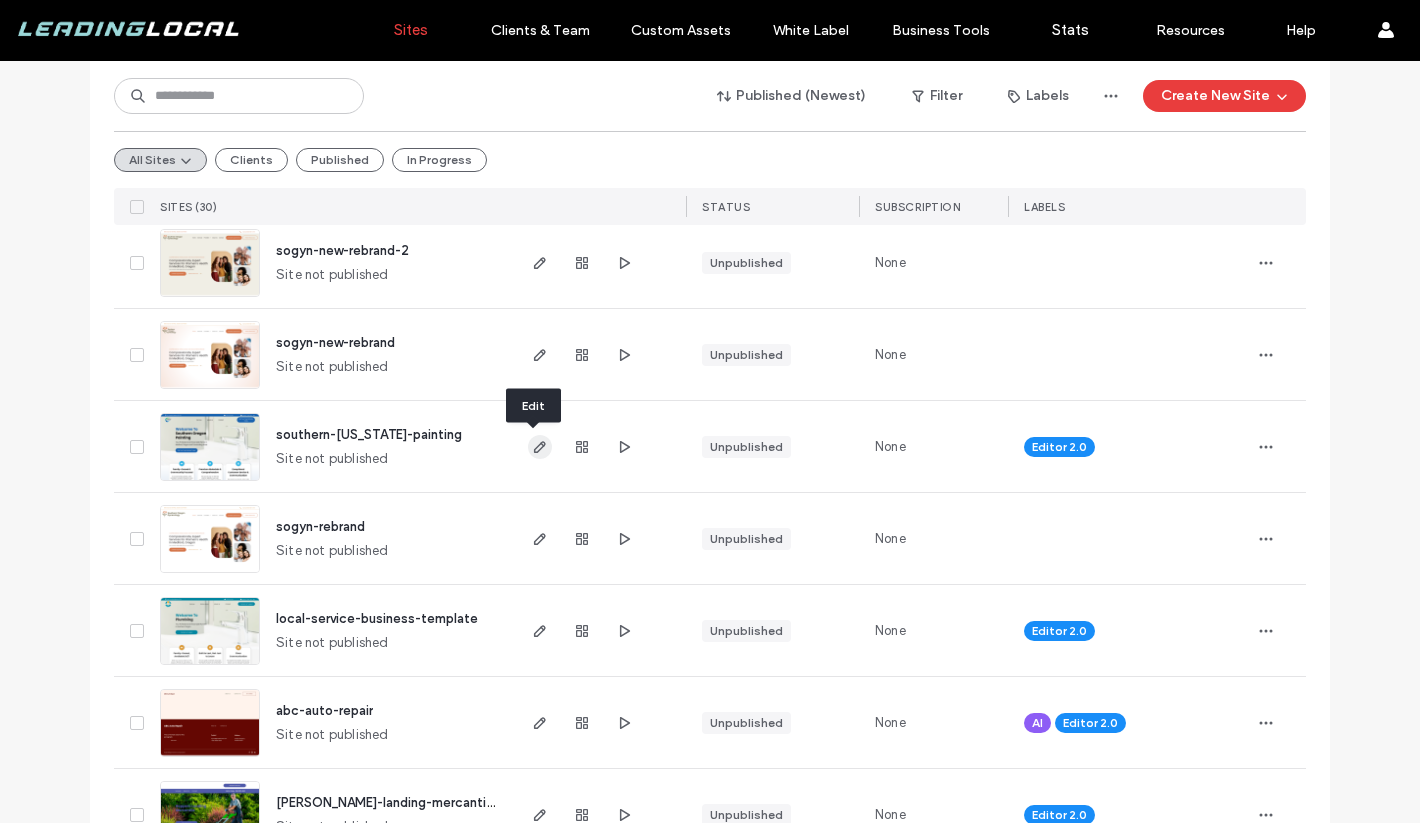 click 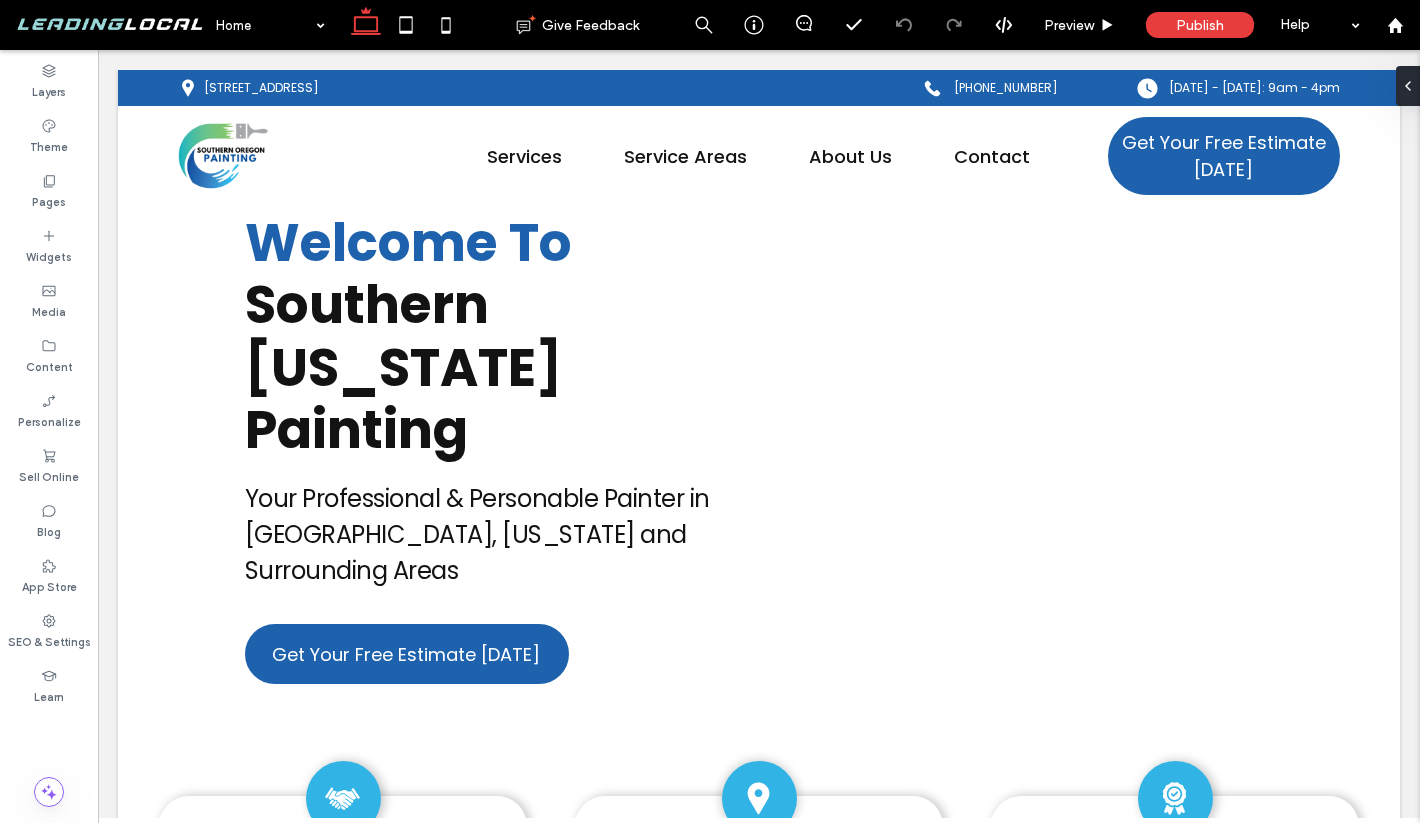 scroll, scrollTop: 0, scrollLeft: 0, axis: both 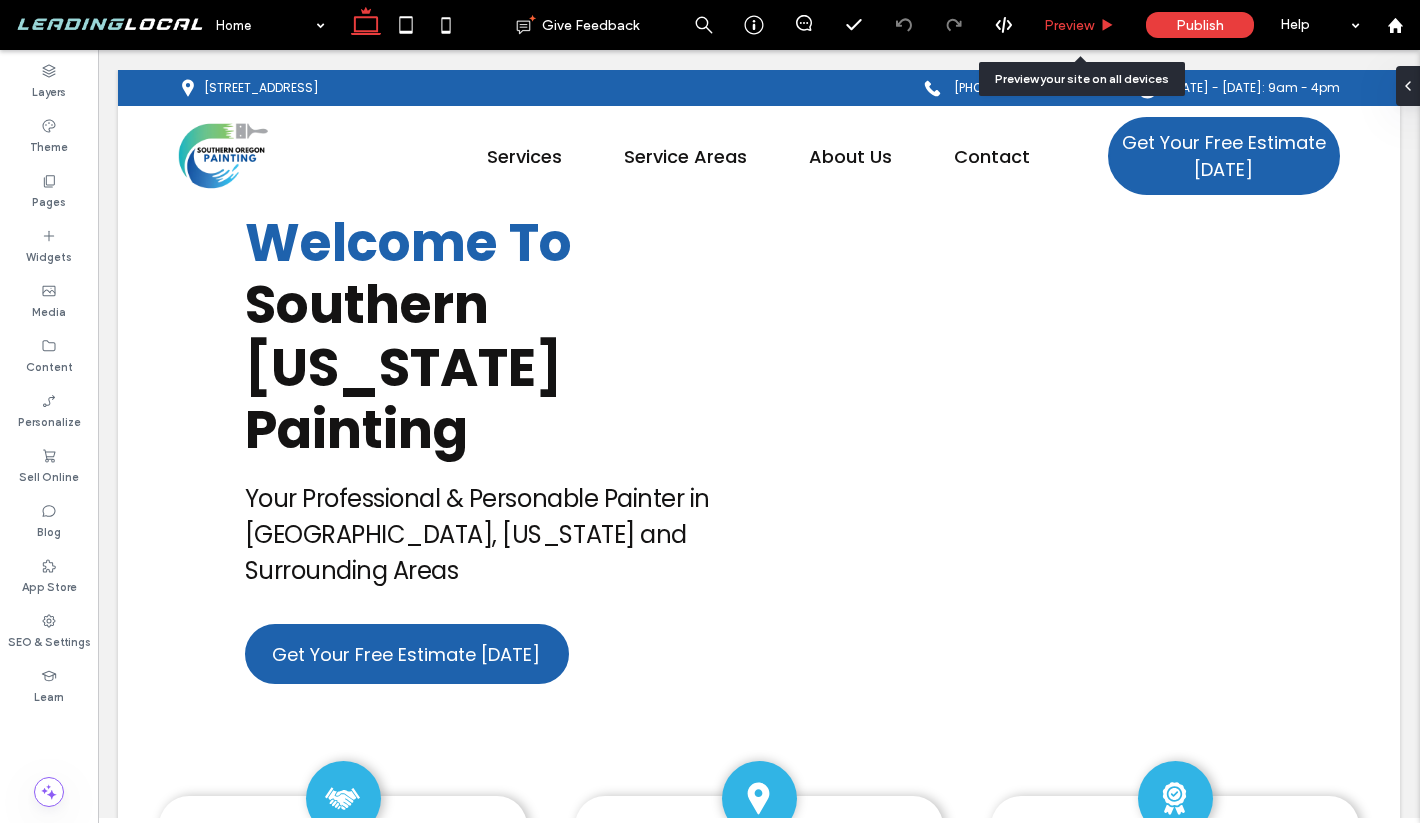 click 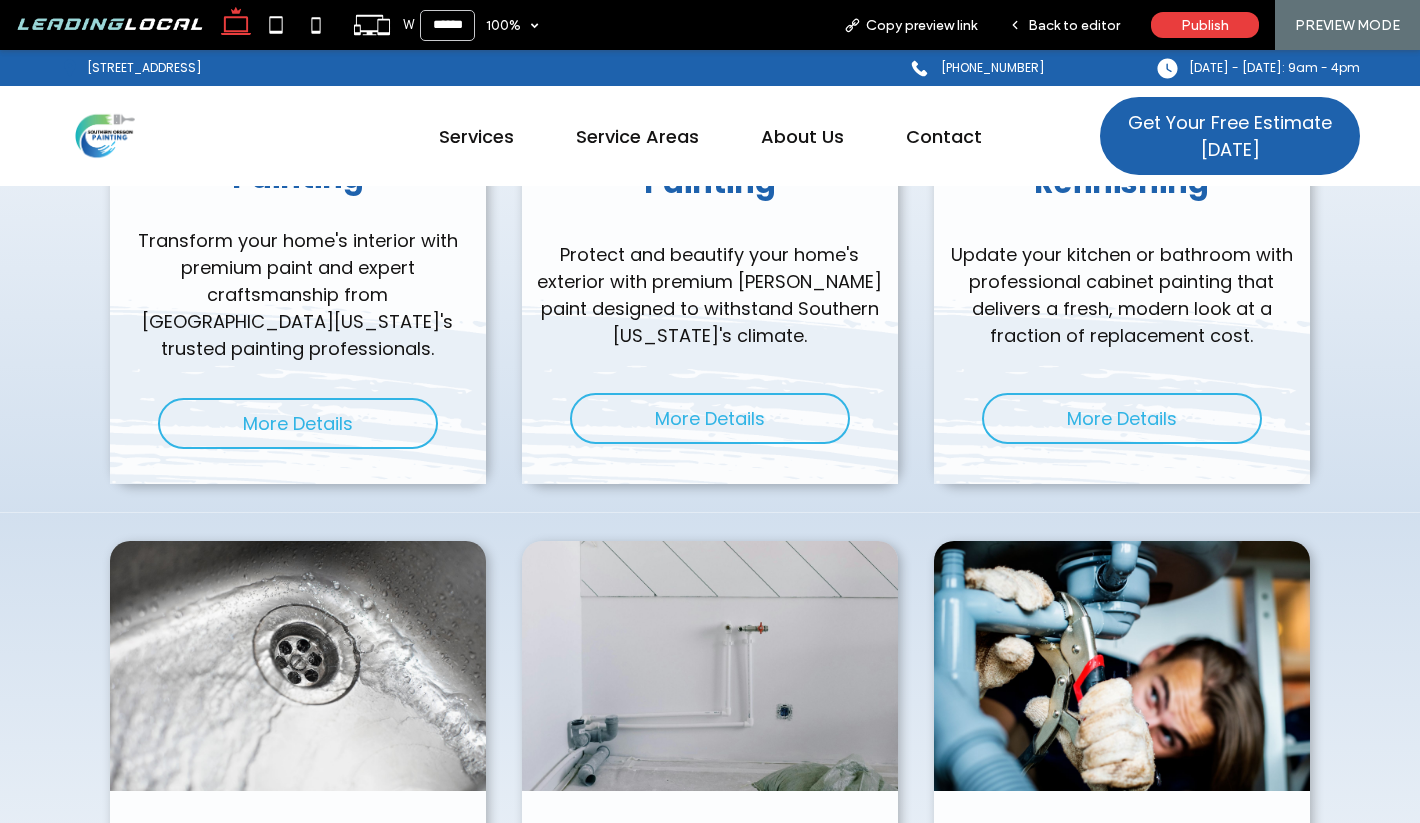 scroll, scrollTop: 2507, scrollLeft: 0, axis: vertical 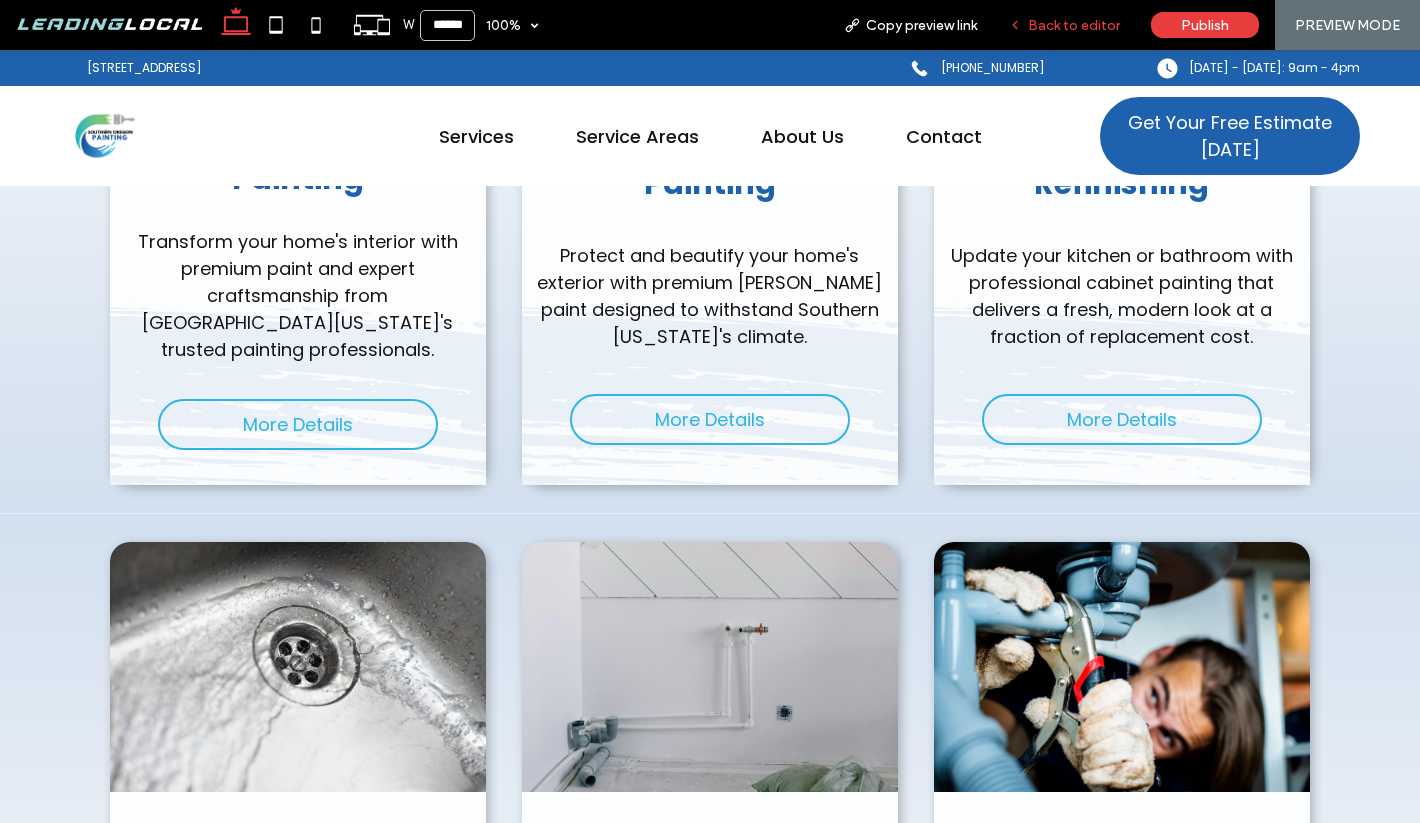 click on "Back to editor" at bounding box center [1064, 25] 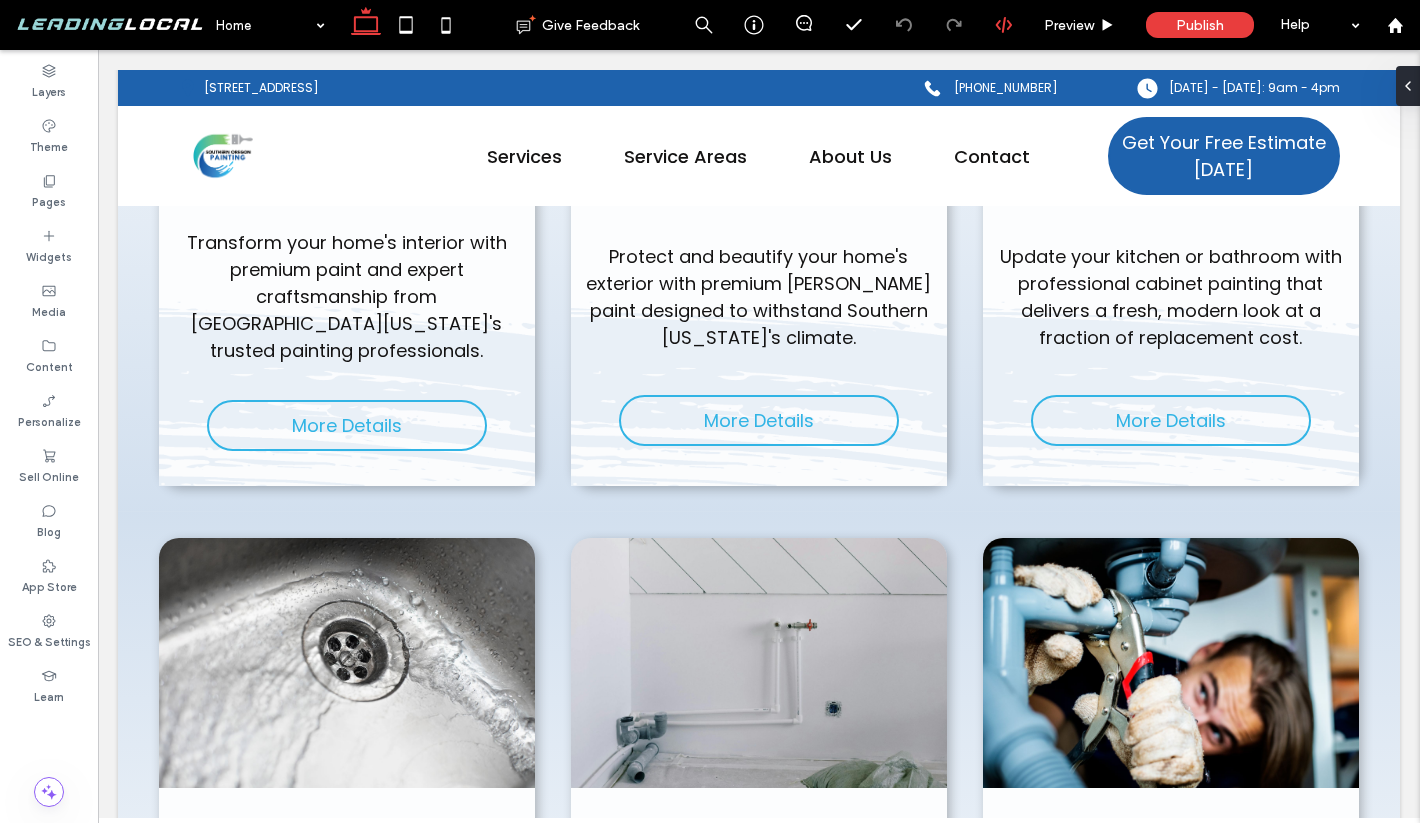scroll, scrollTop: 2494, scrollLeft: 0, axis: vertical 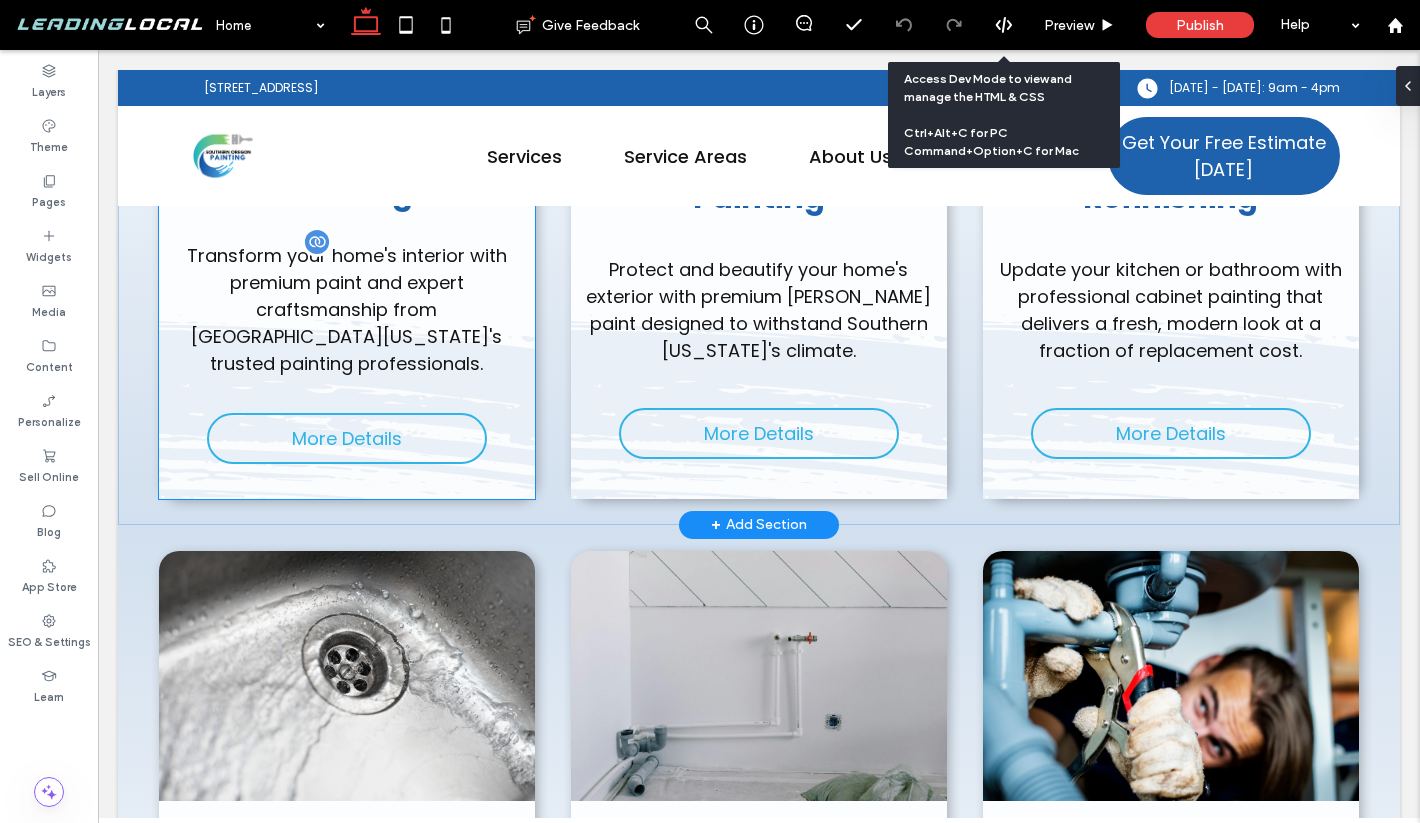 click on "Transform your home's interior with premium paint and expert craftsmanship from [GEOGRAPHIC_DATA][US_STATE]'s trusted painting professionals." at bounding box center [347, 309] 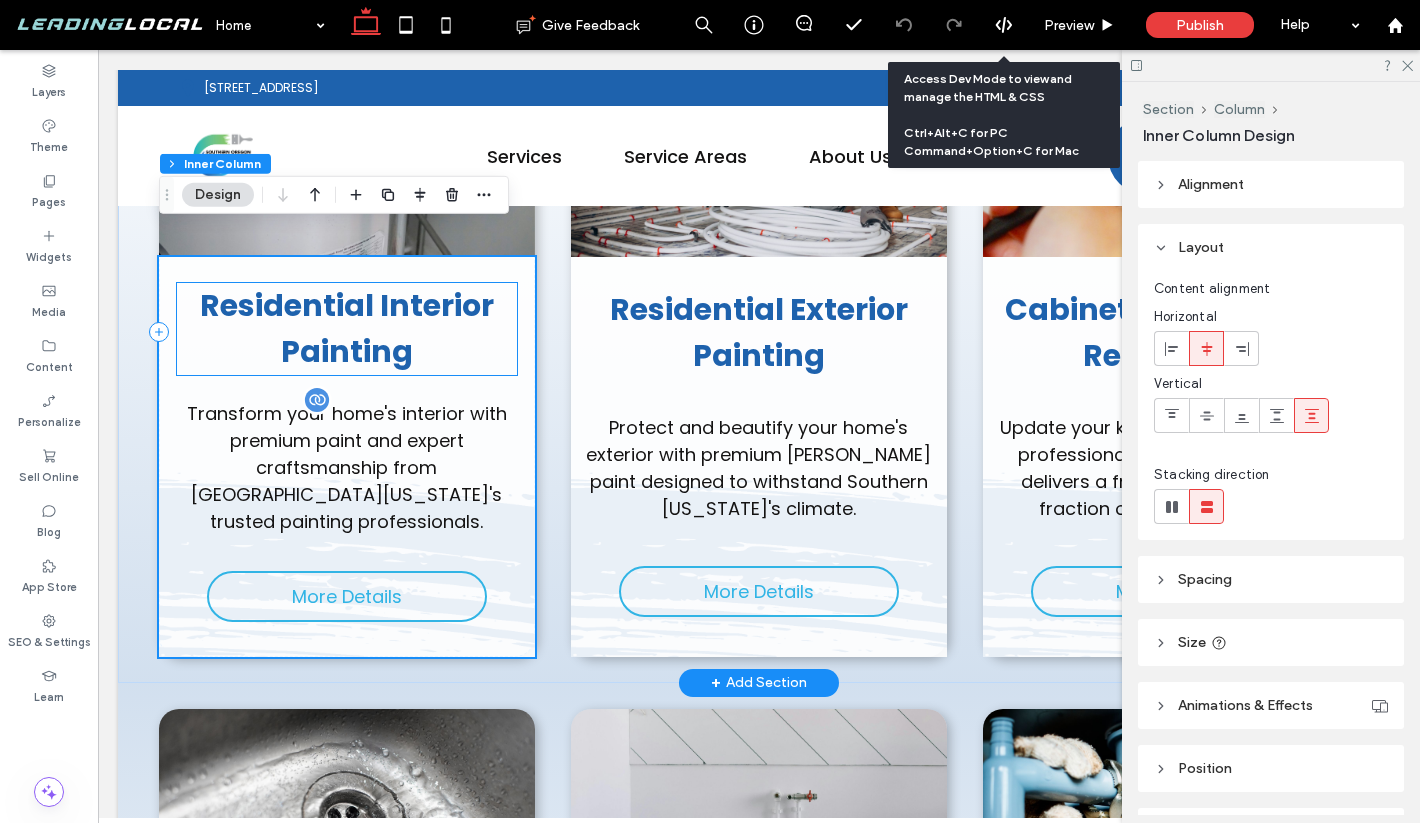 scroll, scrollTop: 2277, scrollLeft: 0, axis: vertical 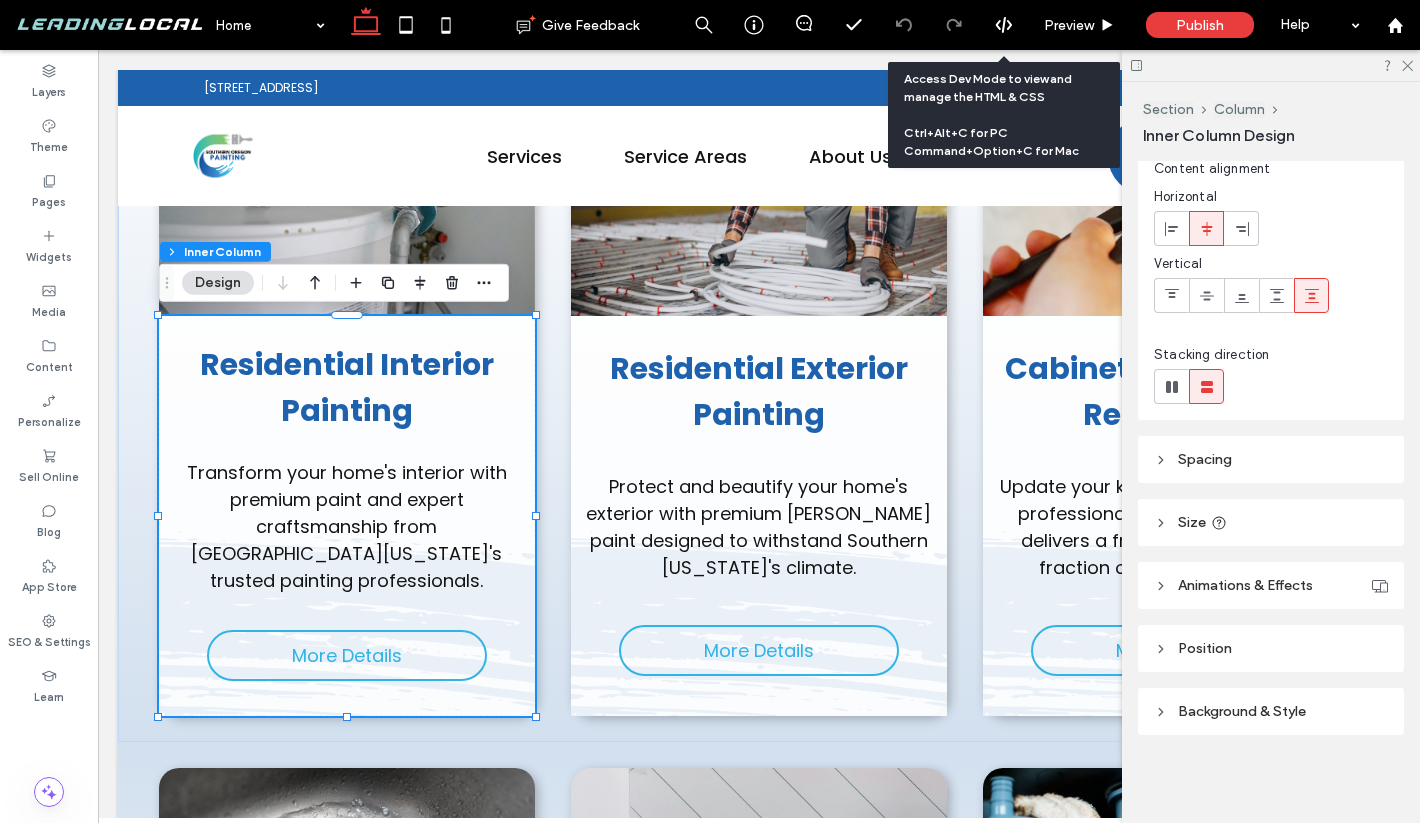click on "Background & Style" at bounding box center [1242, 711] 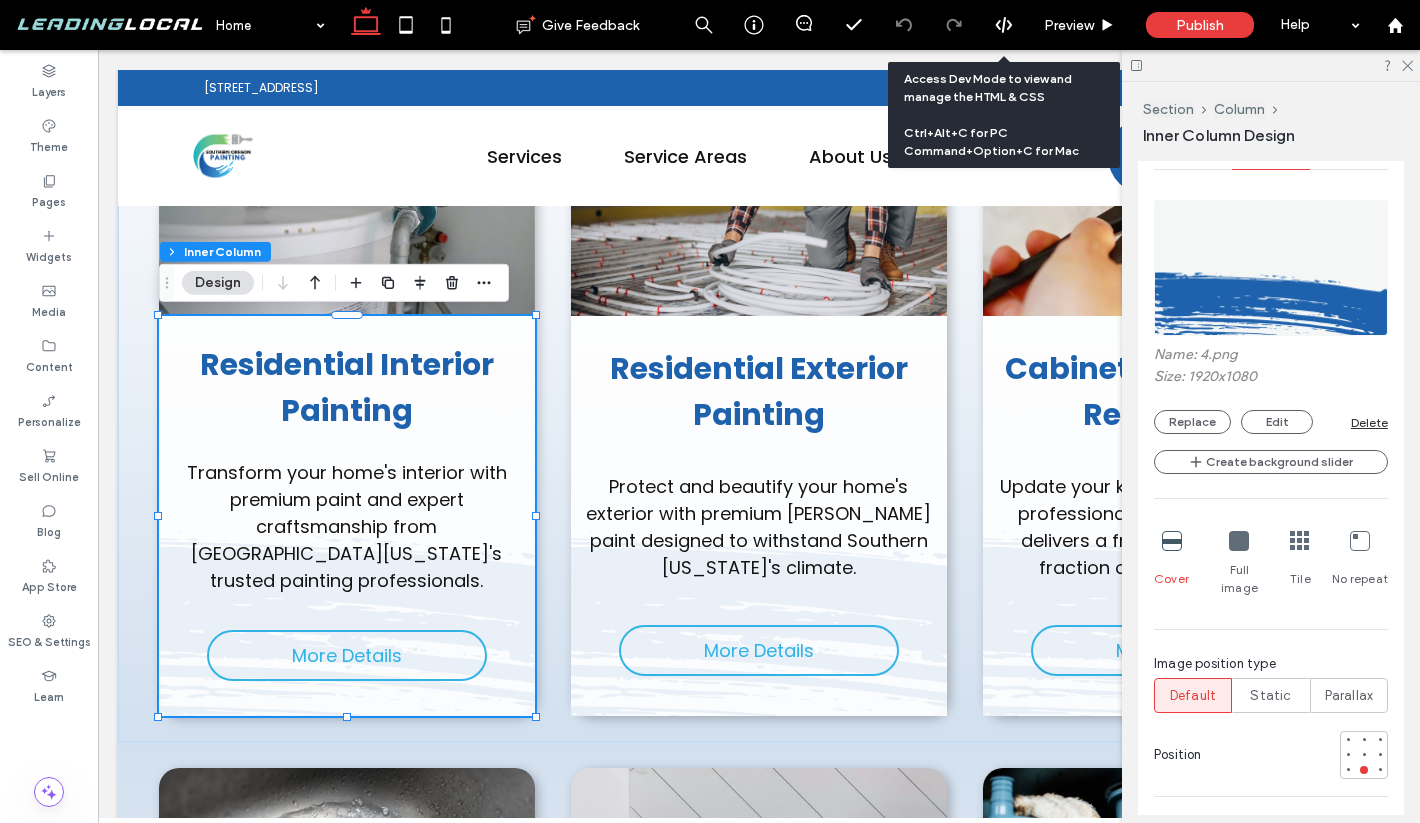 scroll, scrollTop: 731, scrollLeft: 0, axis: vertical 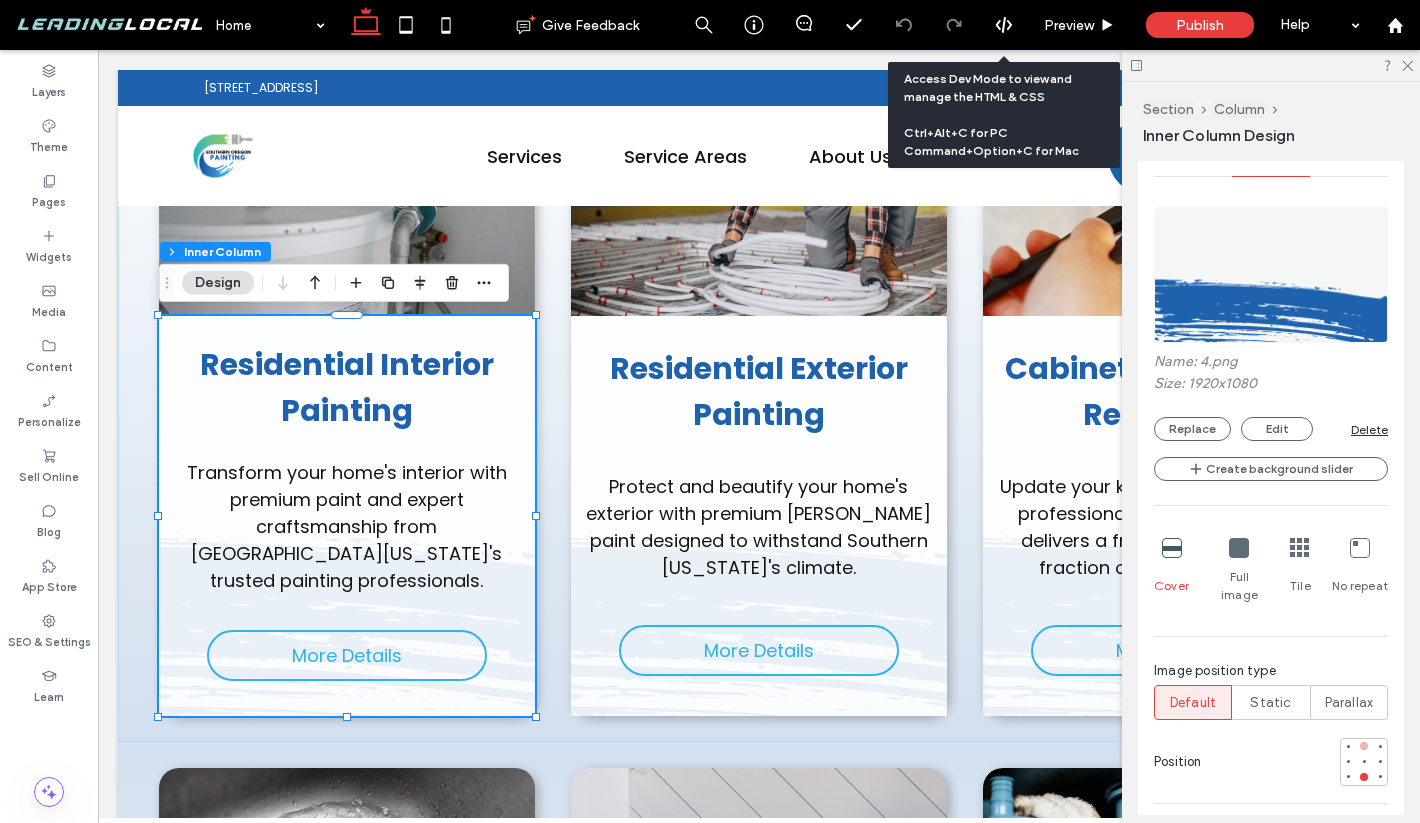 click at bounding box center (1364, 746) 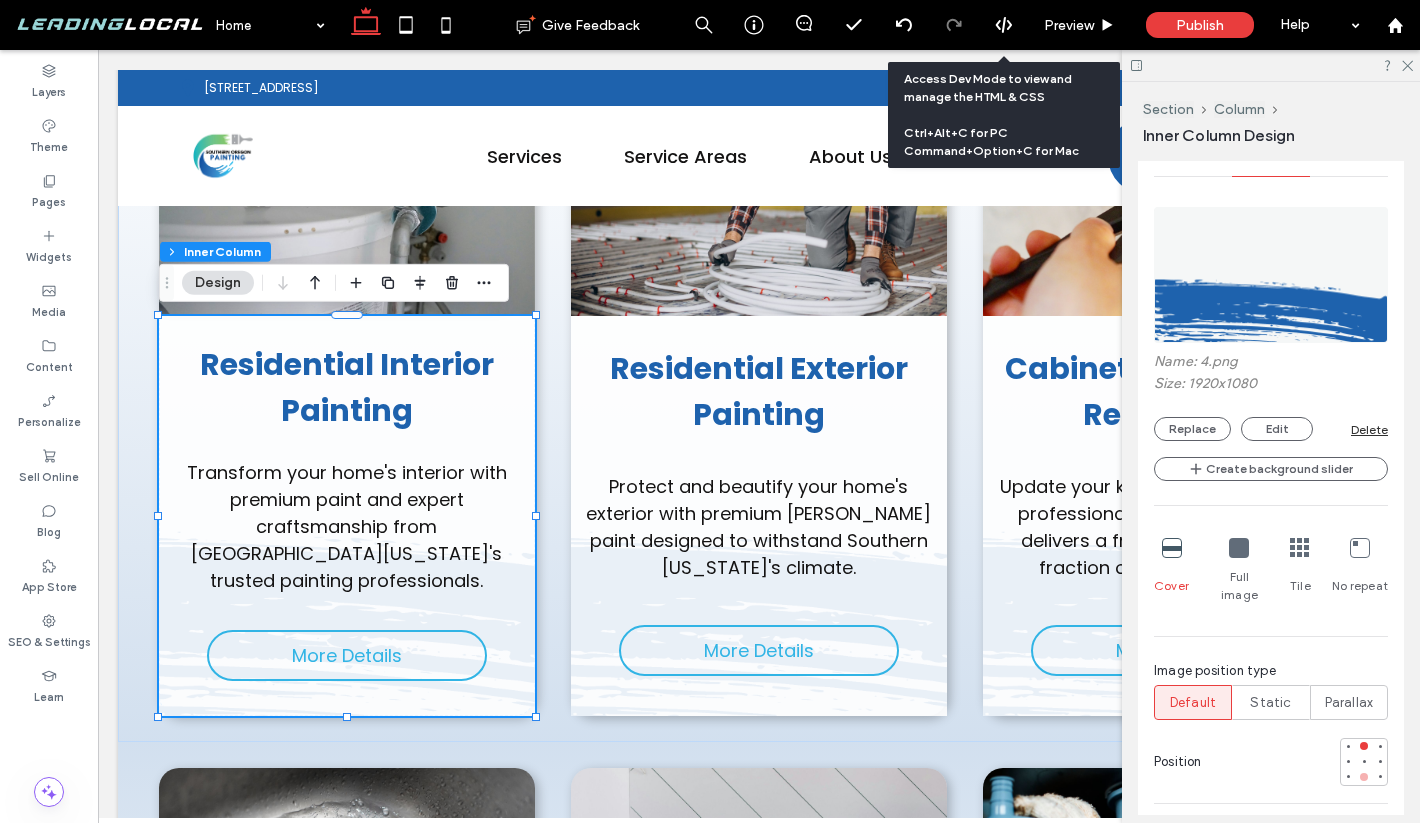 click at bounding box center [1364, 777] 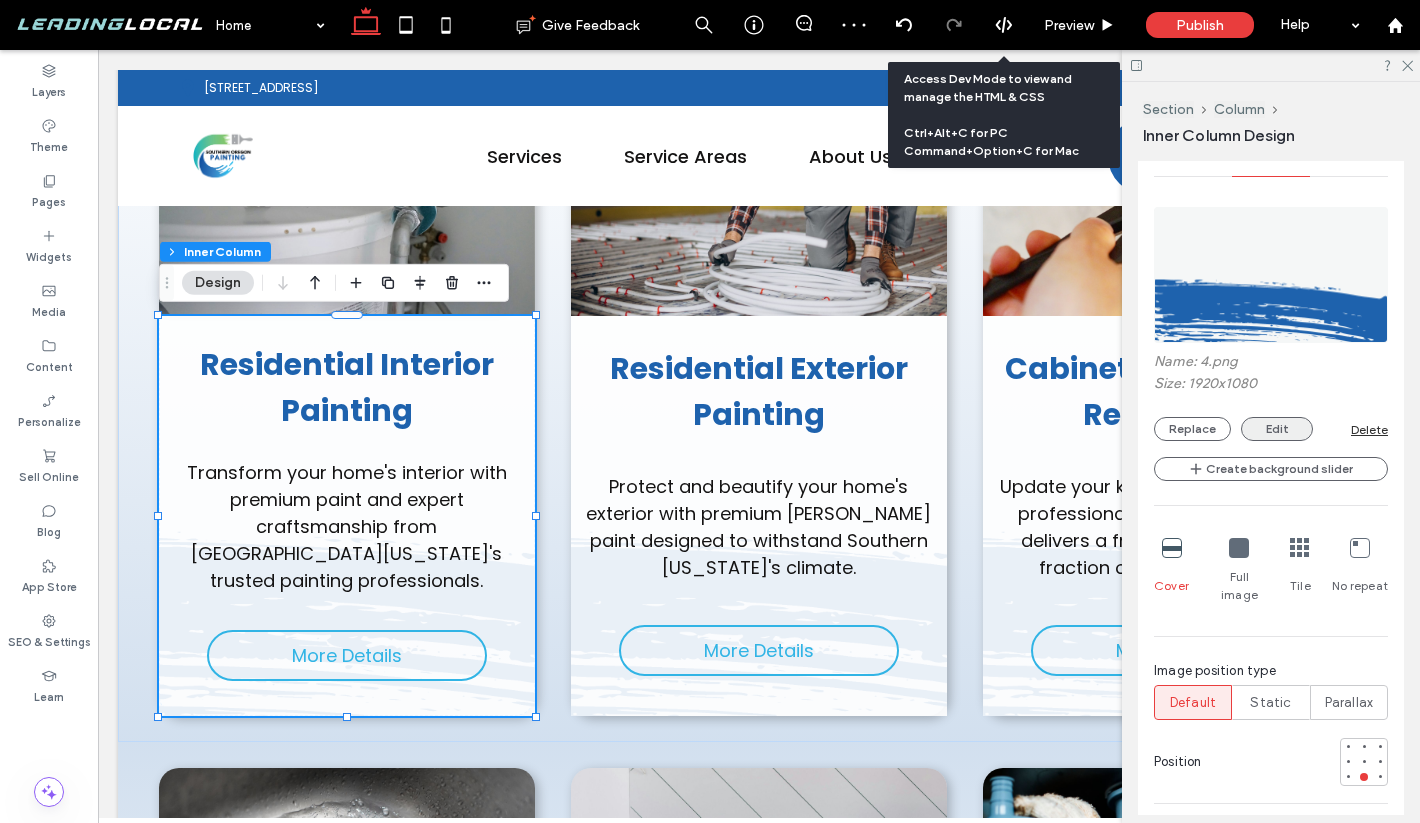 click on "Edit" at bounding box center (1277, 429) 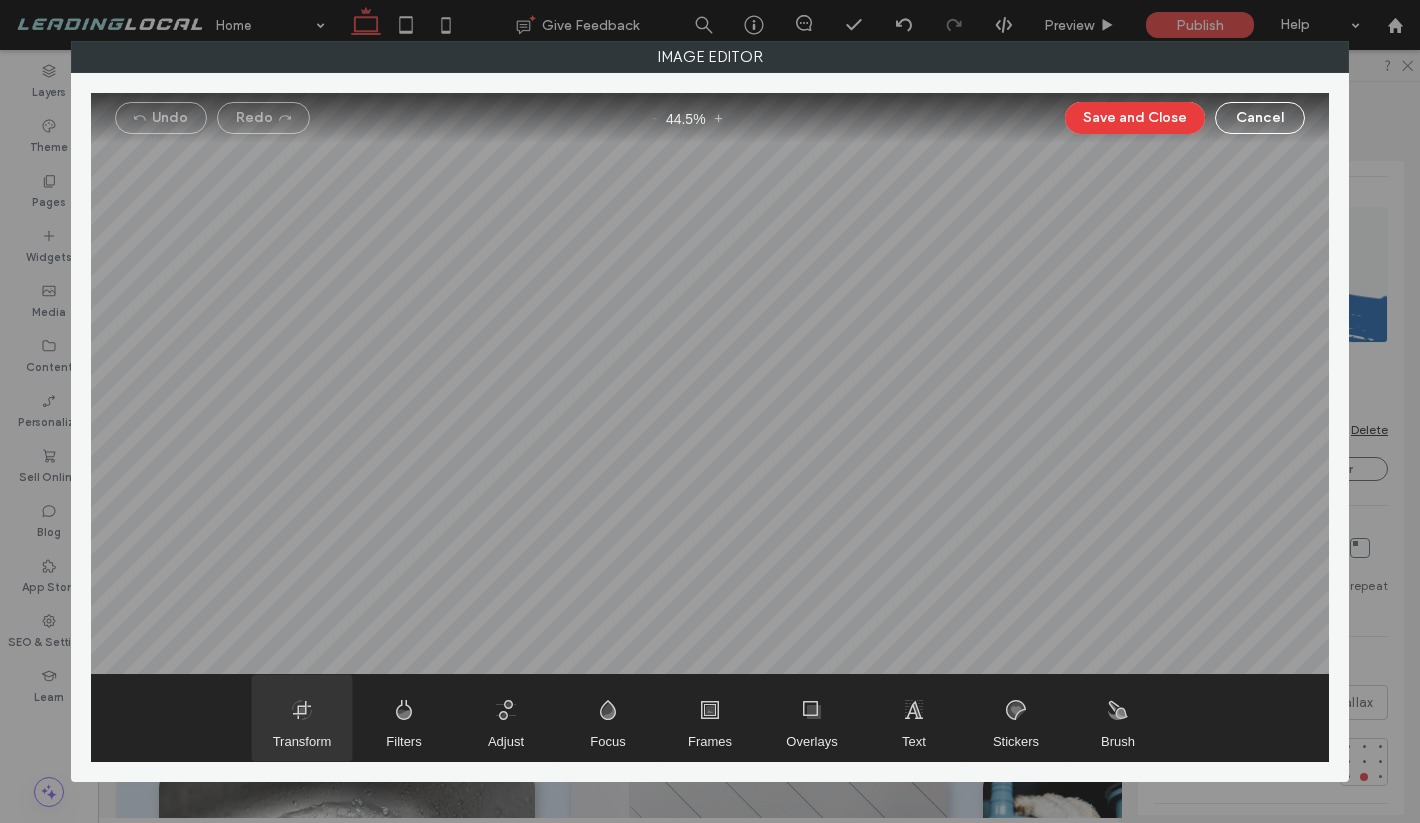 click at bounding box center [302, 718] 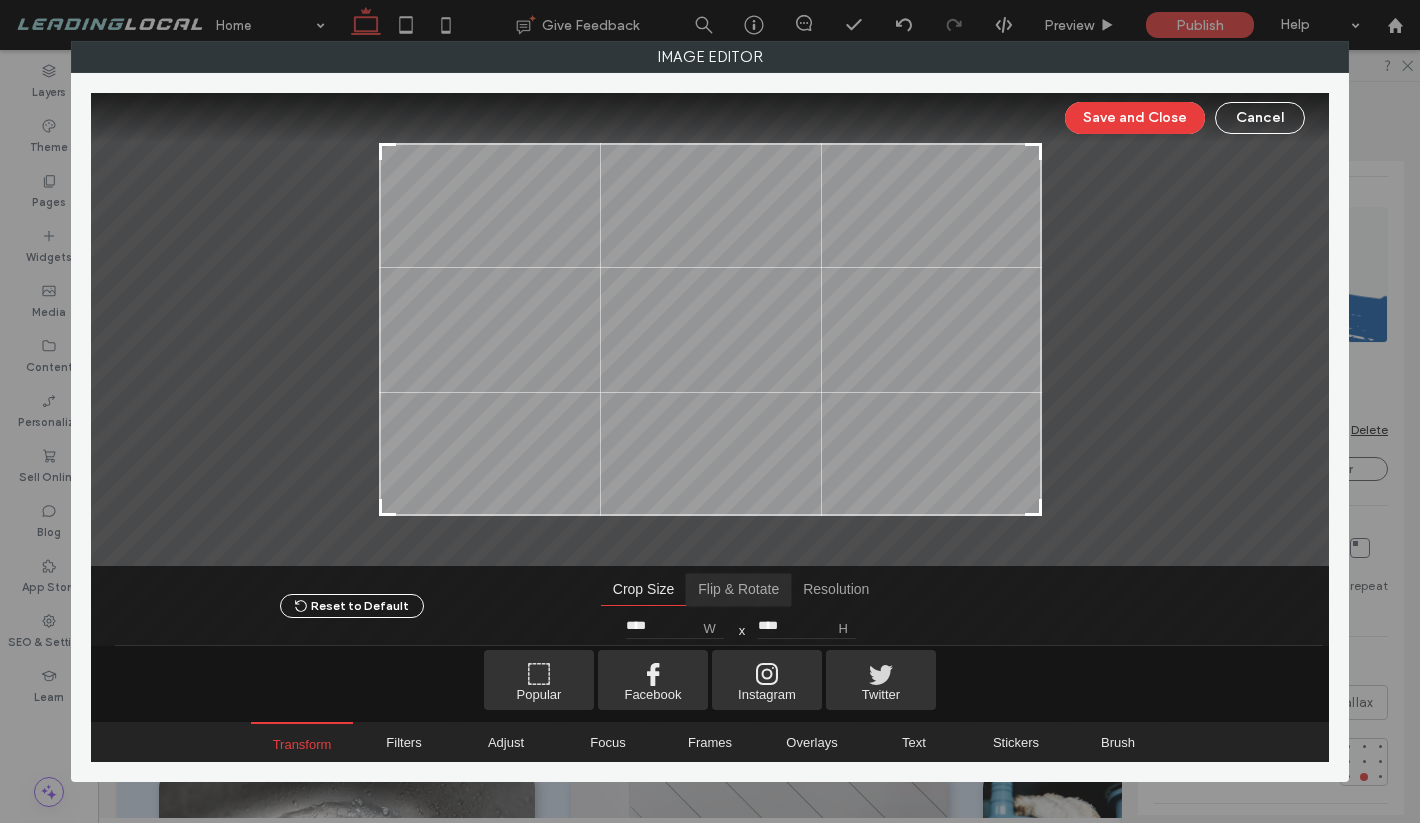 click at bounding box center (738, 590) 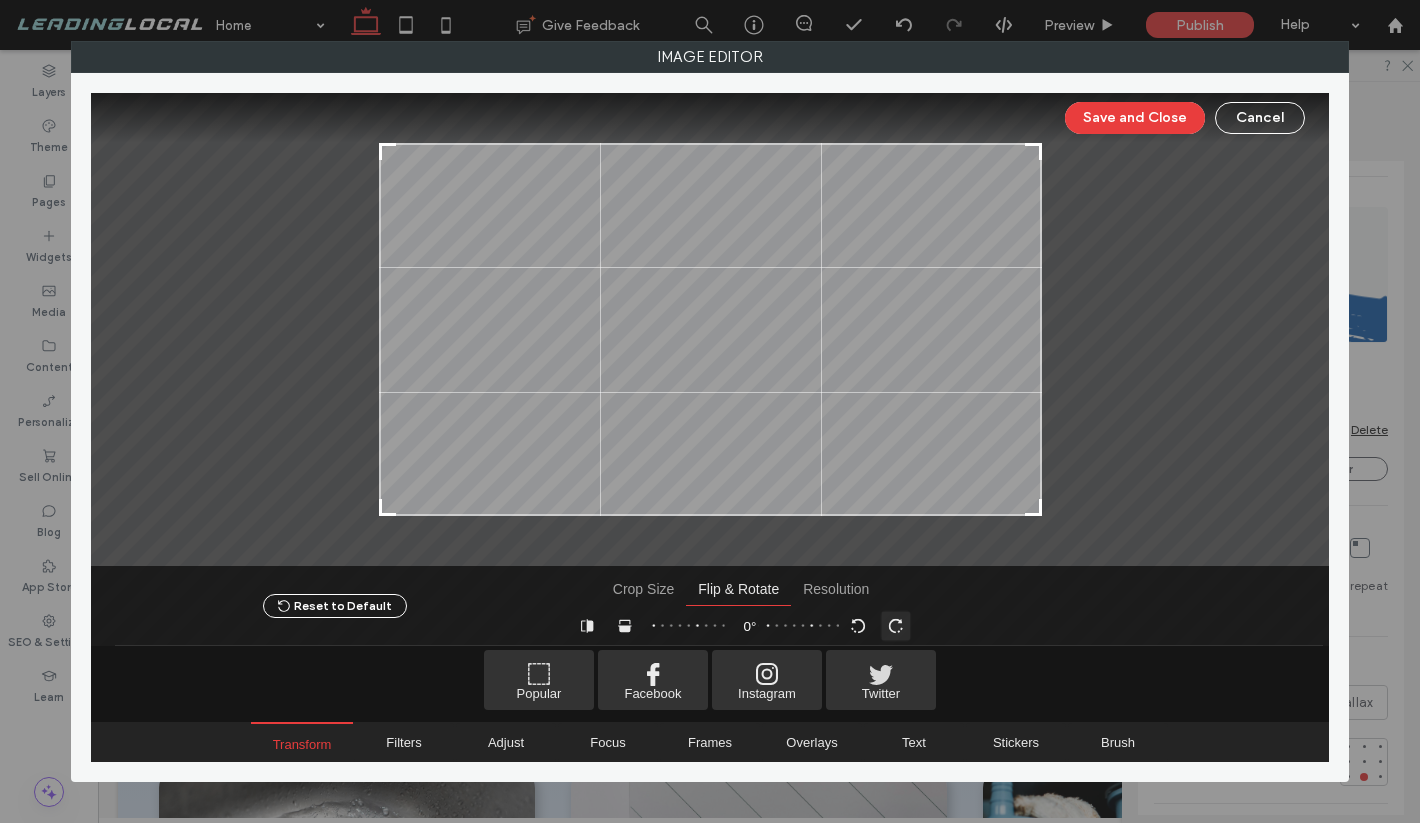 click at bounding box center (895, 626) 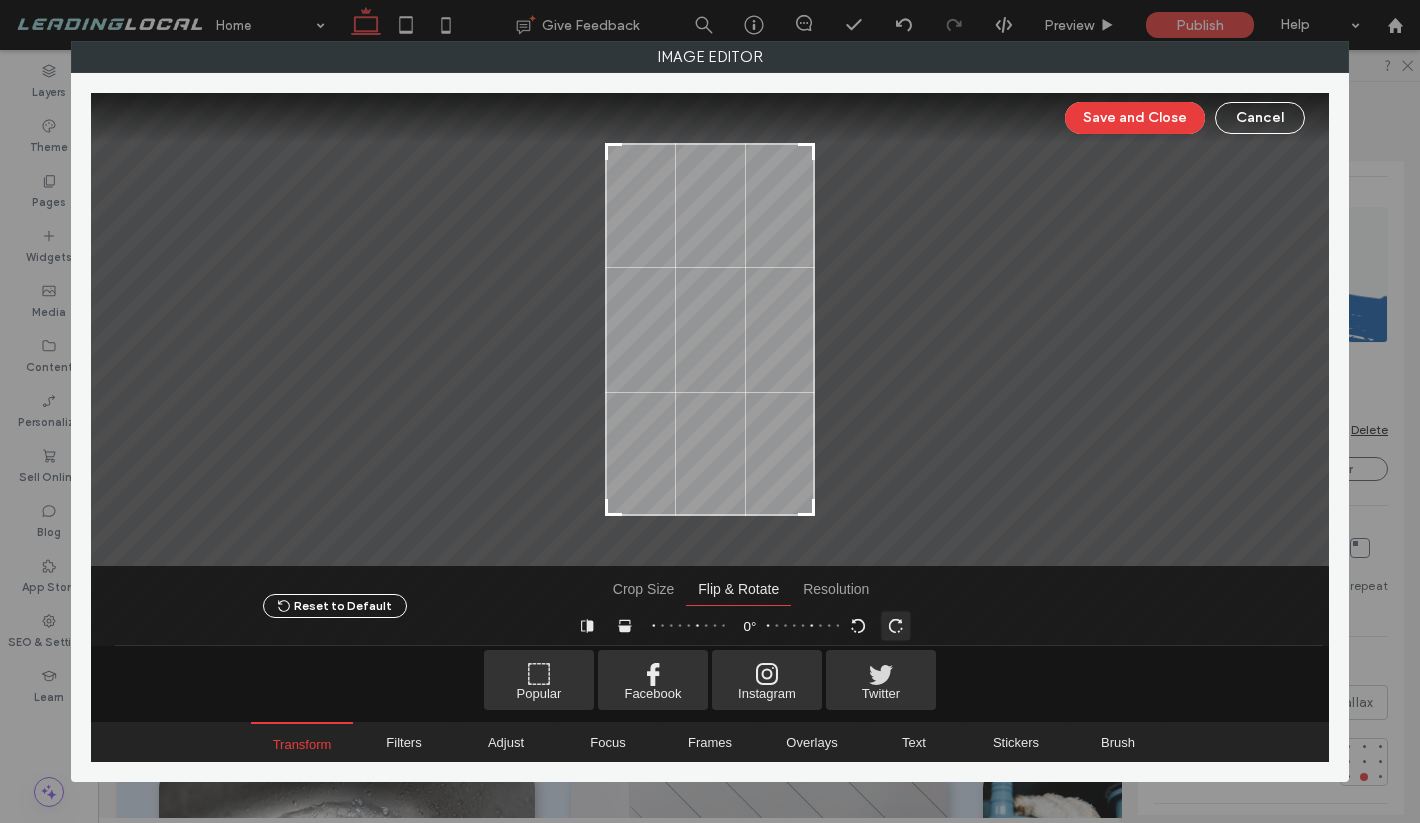 click at bounding box center [895, 626] 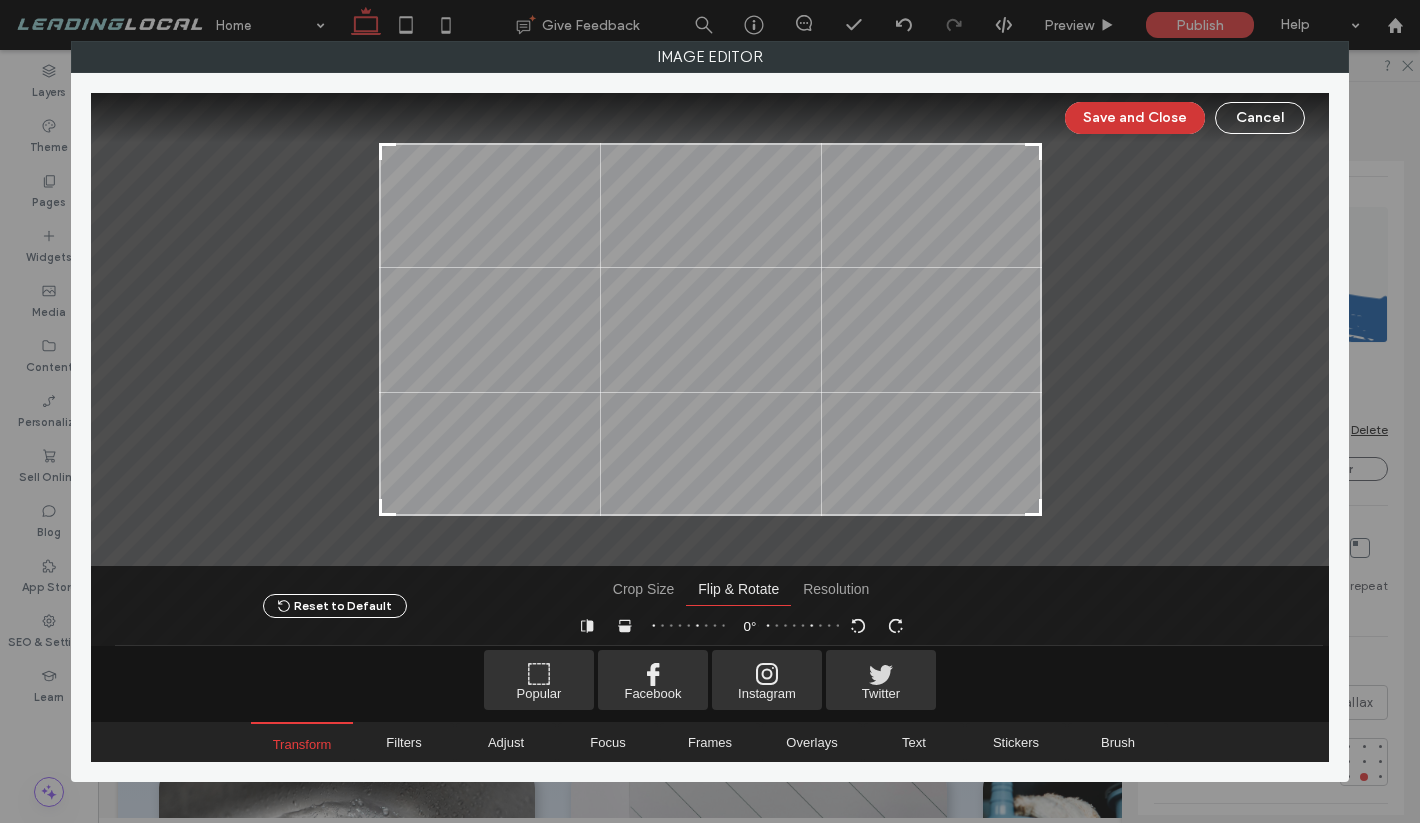 click on "Save and Close" at bounding box center [1135, 118] 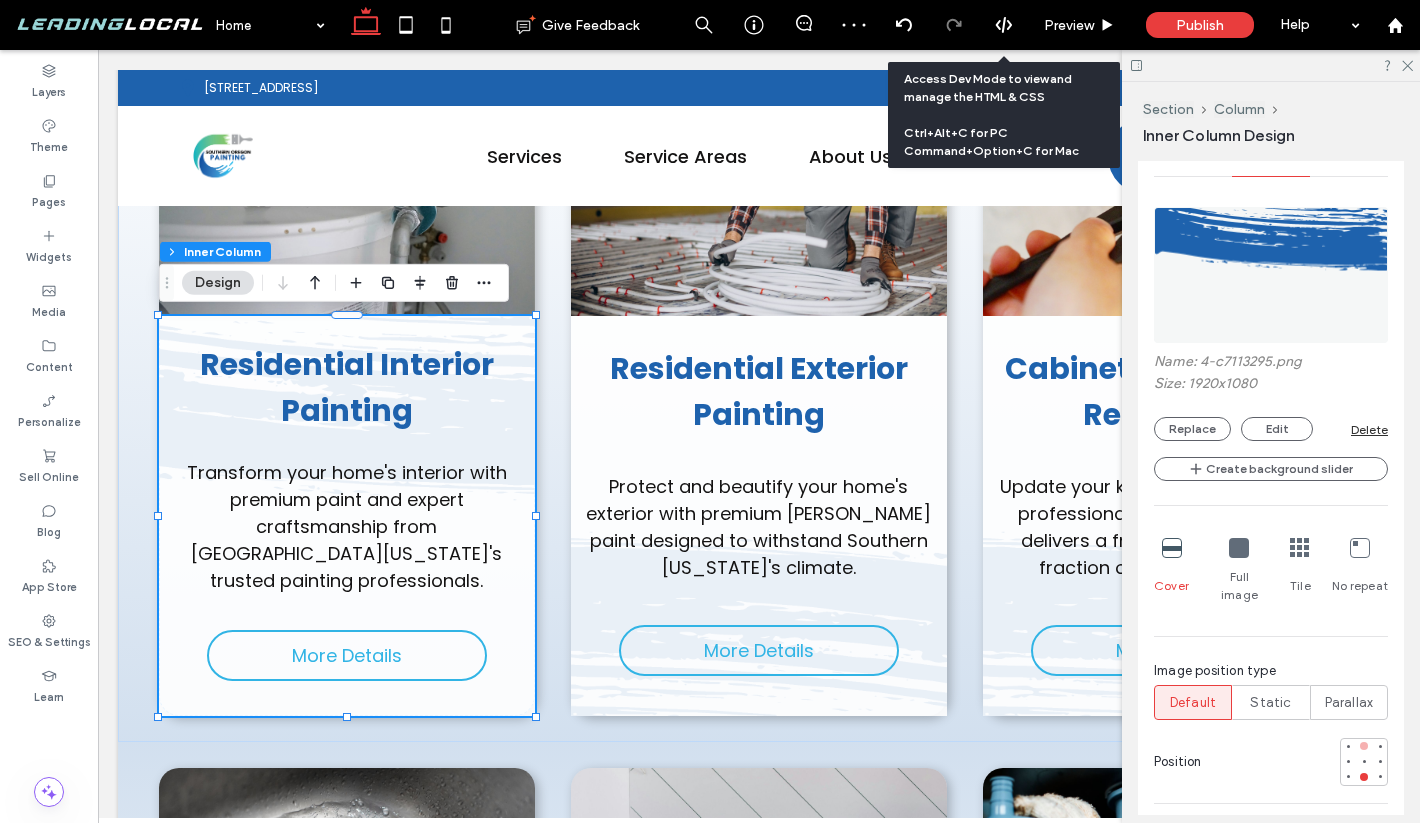 click at bounding box center (1364, 746) 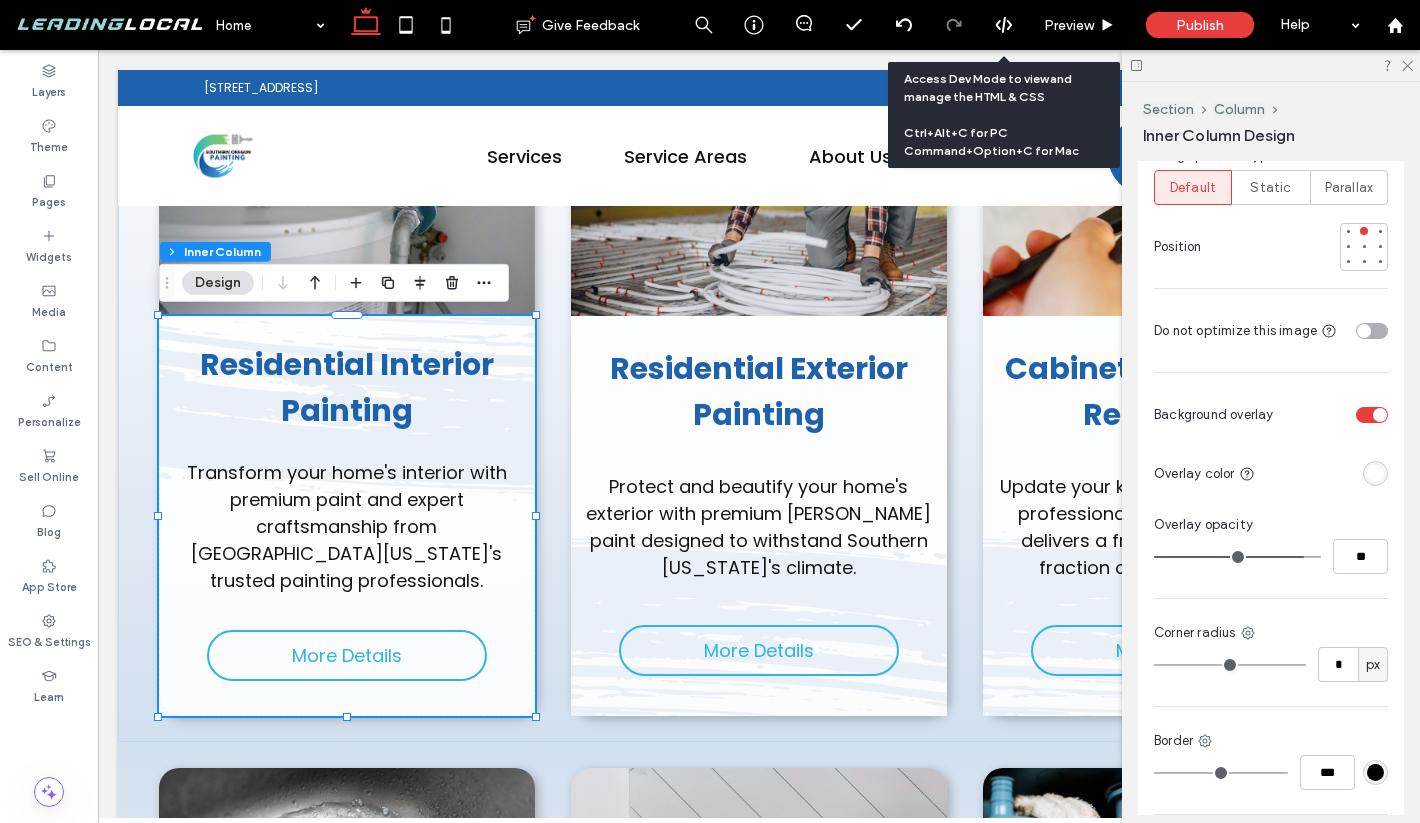 scroll, scrollTop: 1236, scrollLeft: 0, axis: vertical 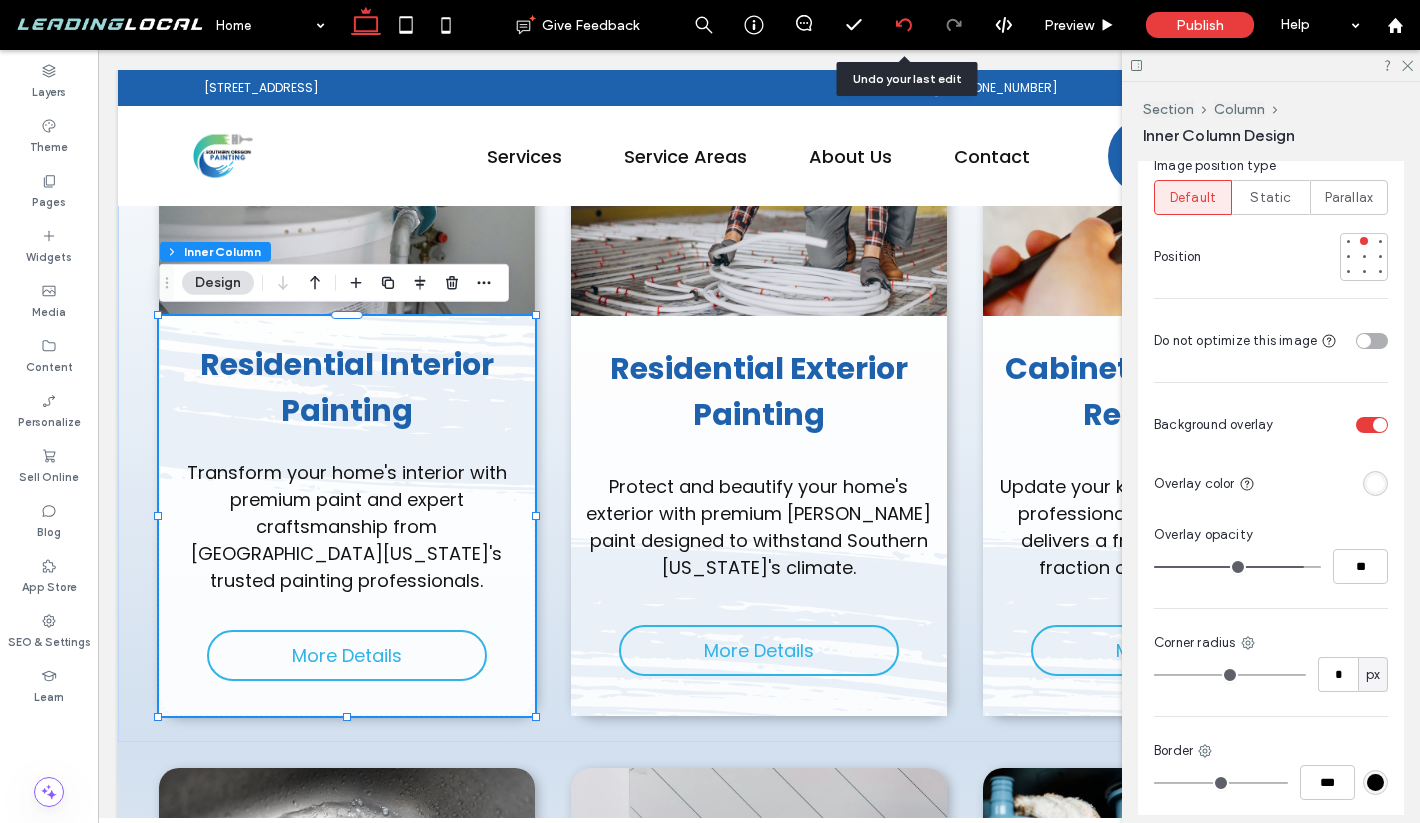click 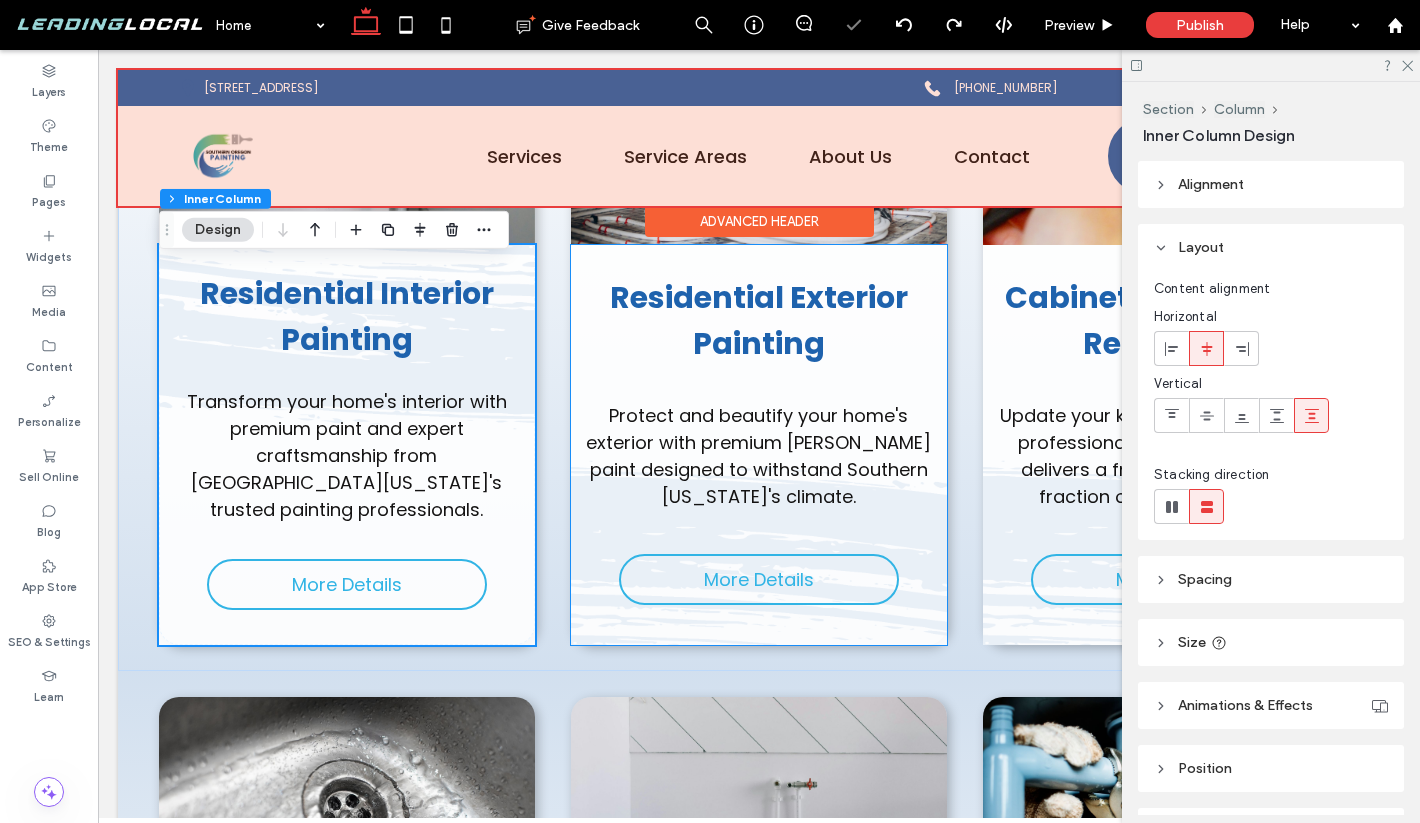 scroll, scrollTop: 2330, scrollLeft: 0, axis: vertical 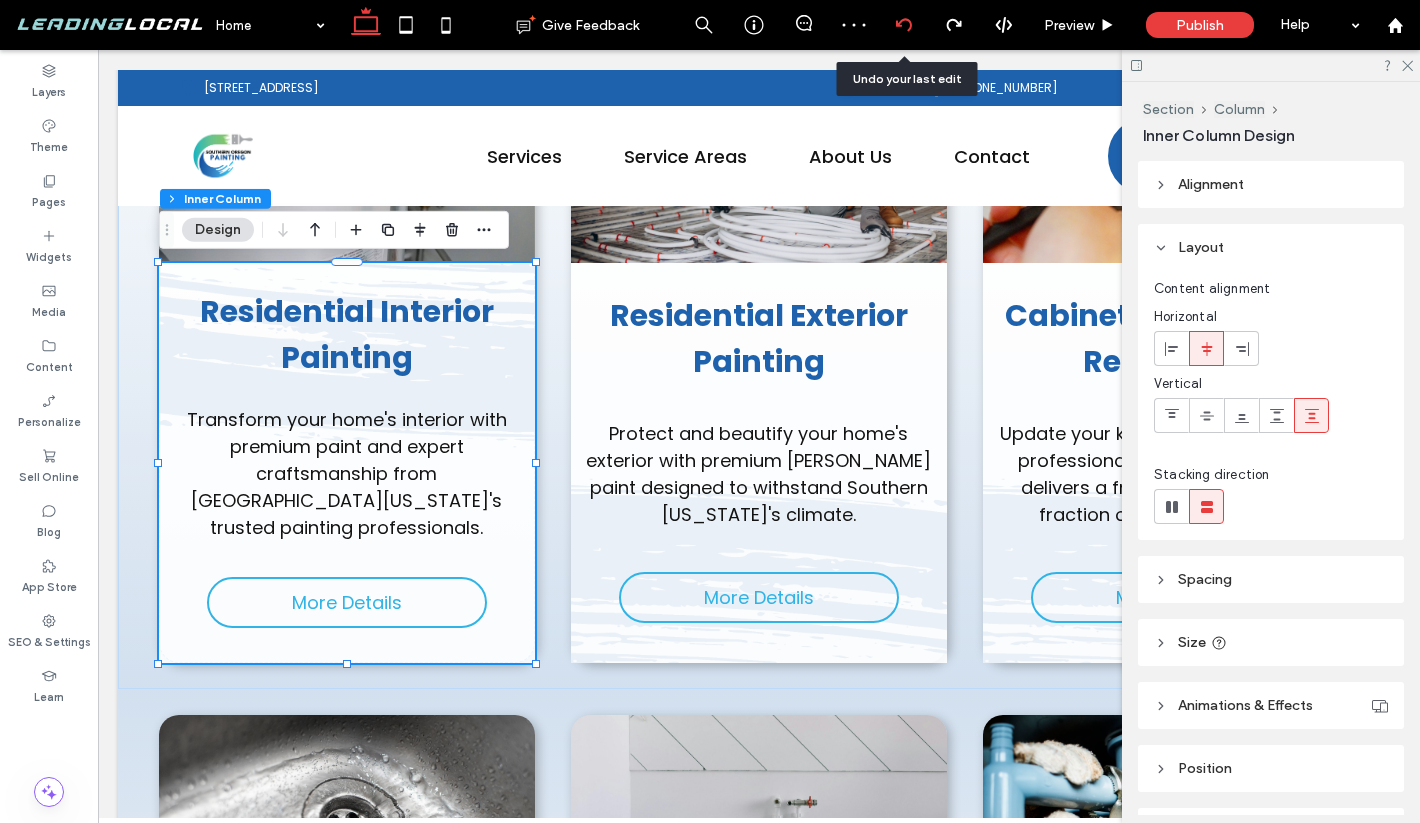 click at bounding box center (904, 25) 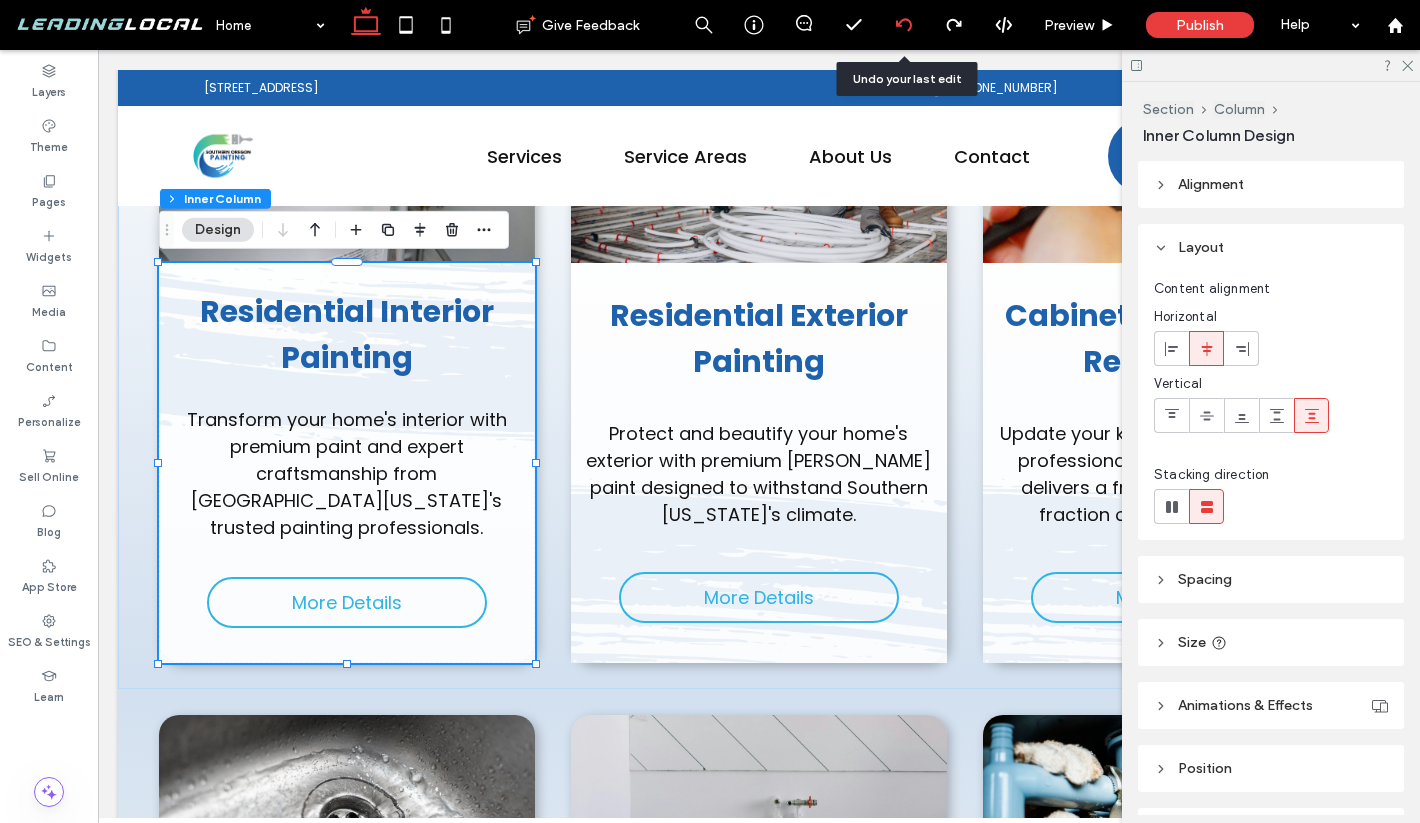 click 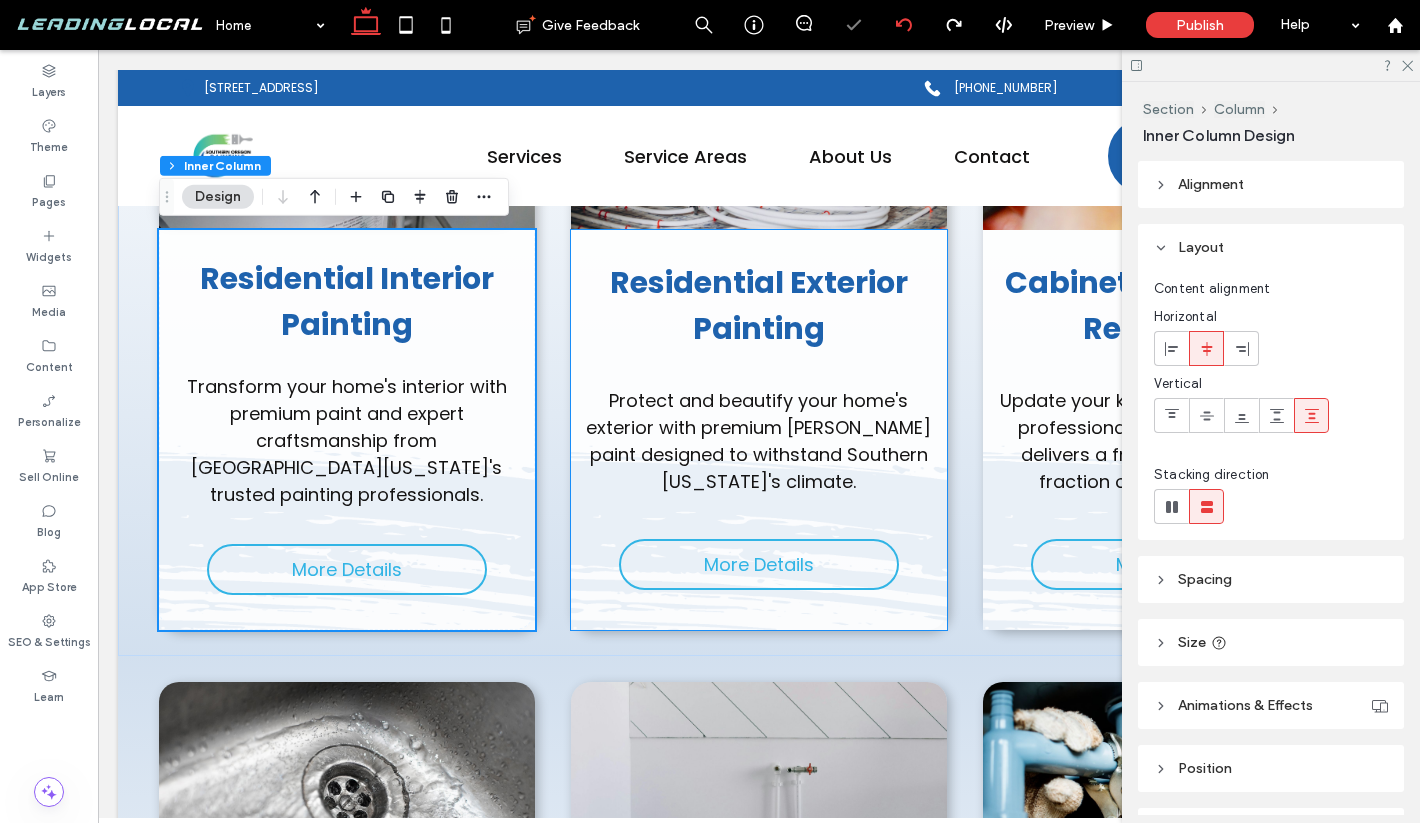 scroll, scrollTop: 2372, scrollLeft: 0, axis: vertical 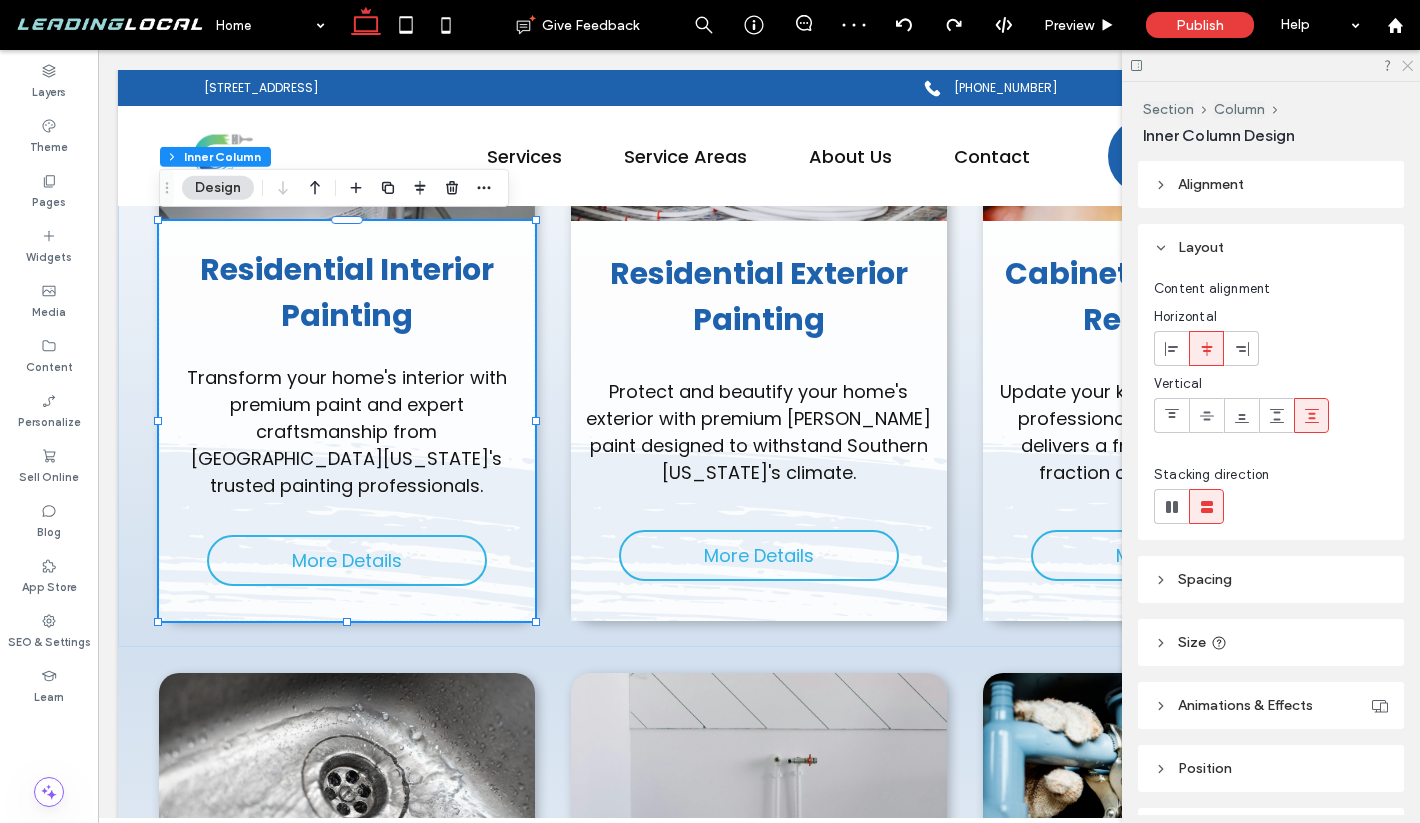click 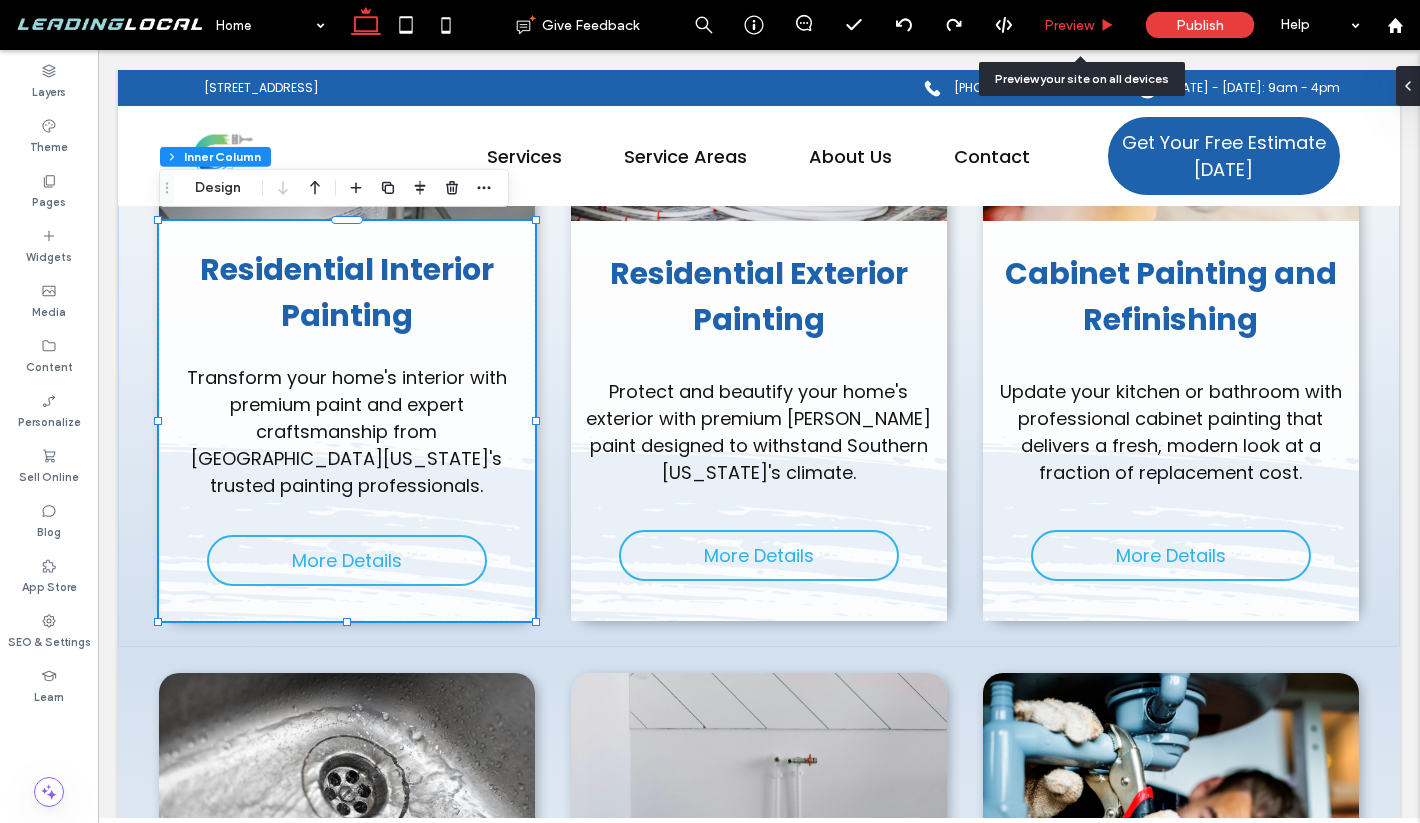 click on "Preview" at bounding box center (1069, 25) 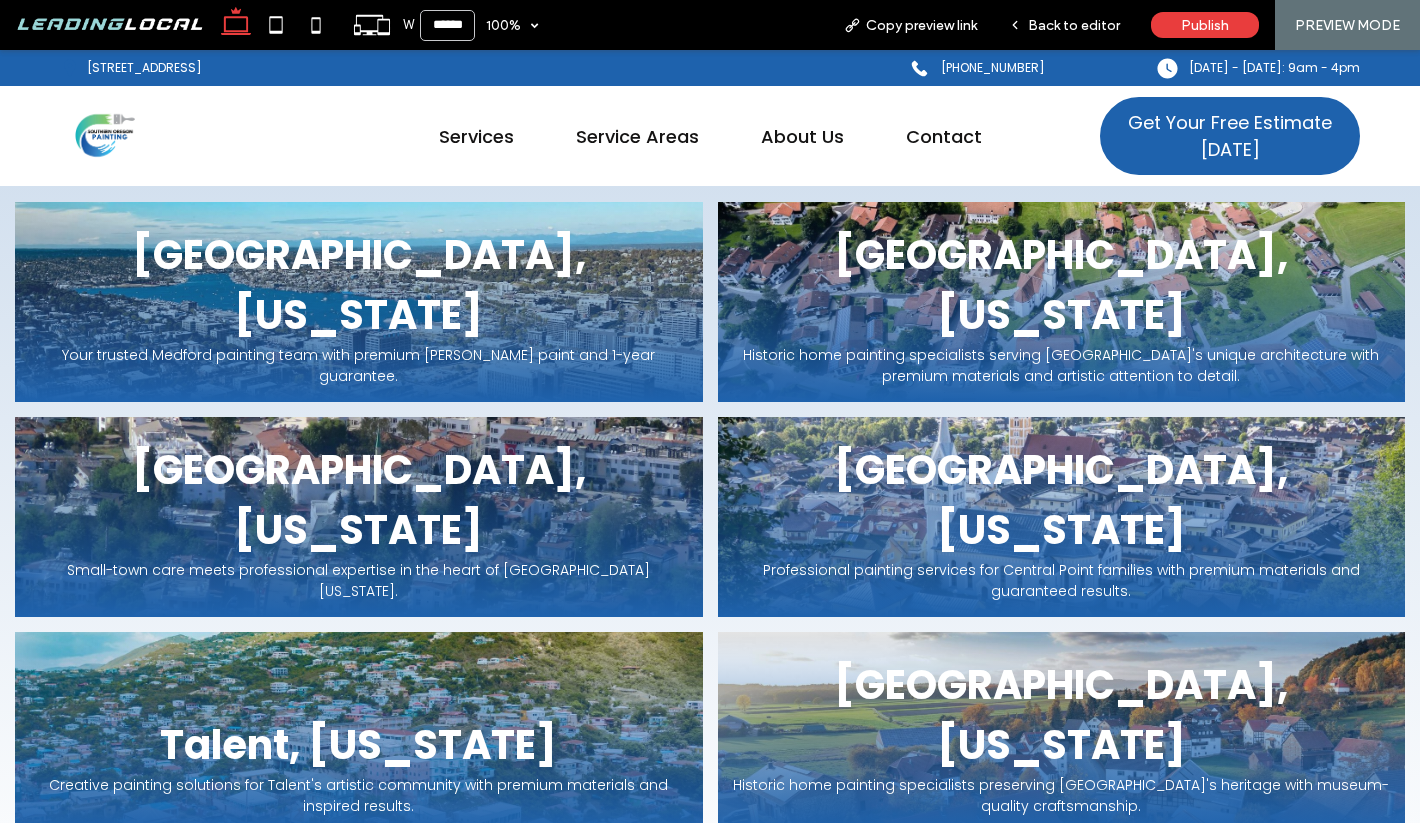 scroll, scrollTop: 6697, scrollLeft: 0, axis: vertical 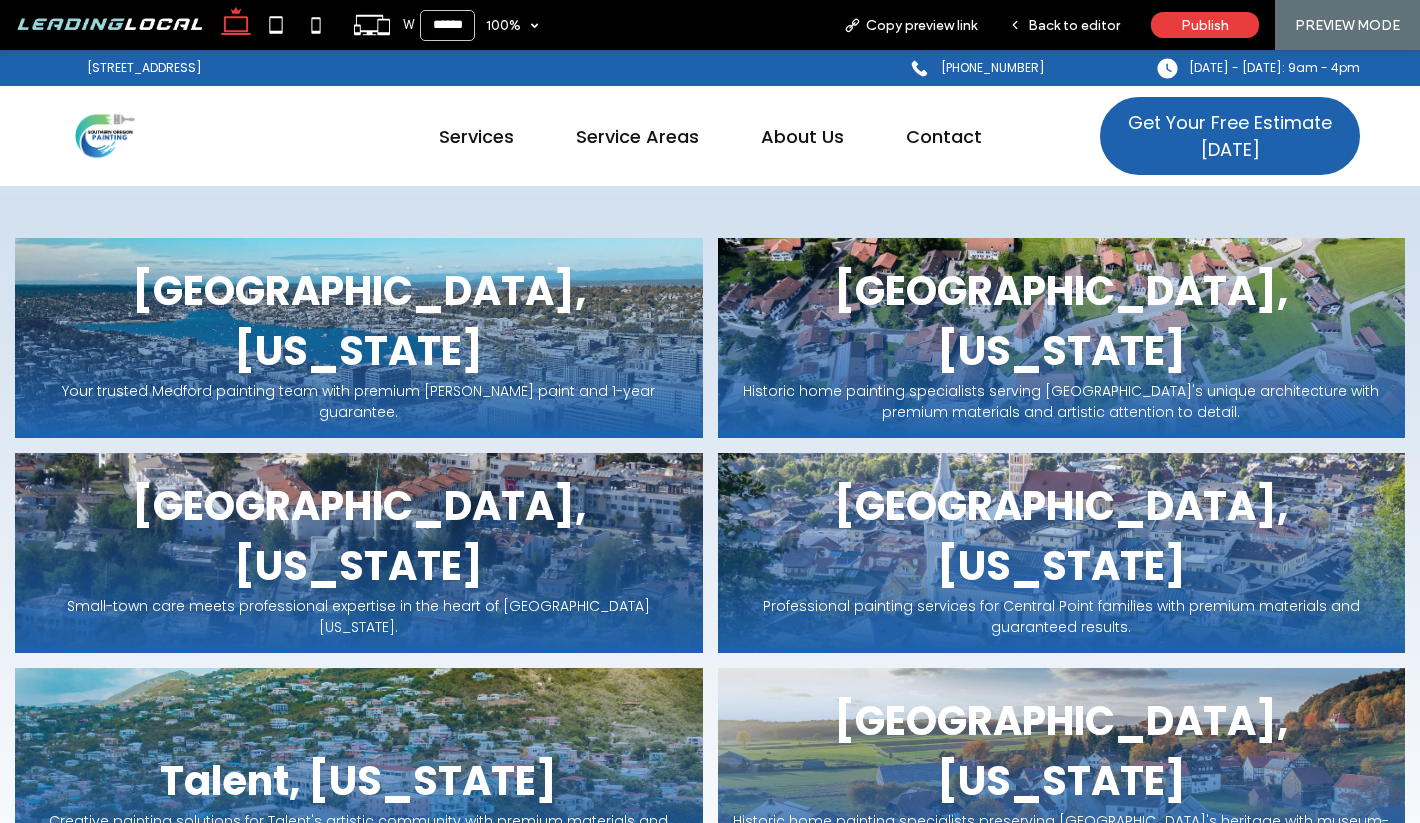 click at bounding box center [358, 338] 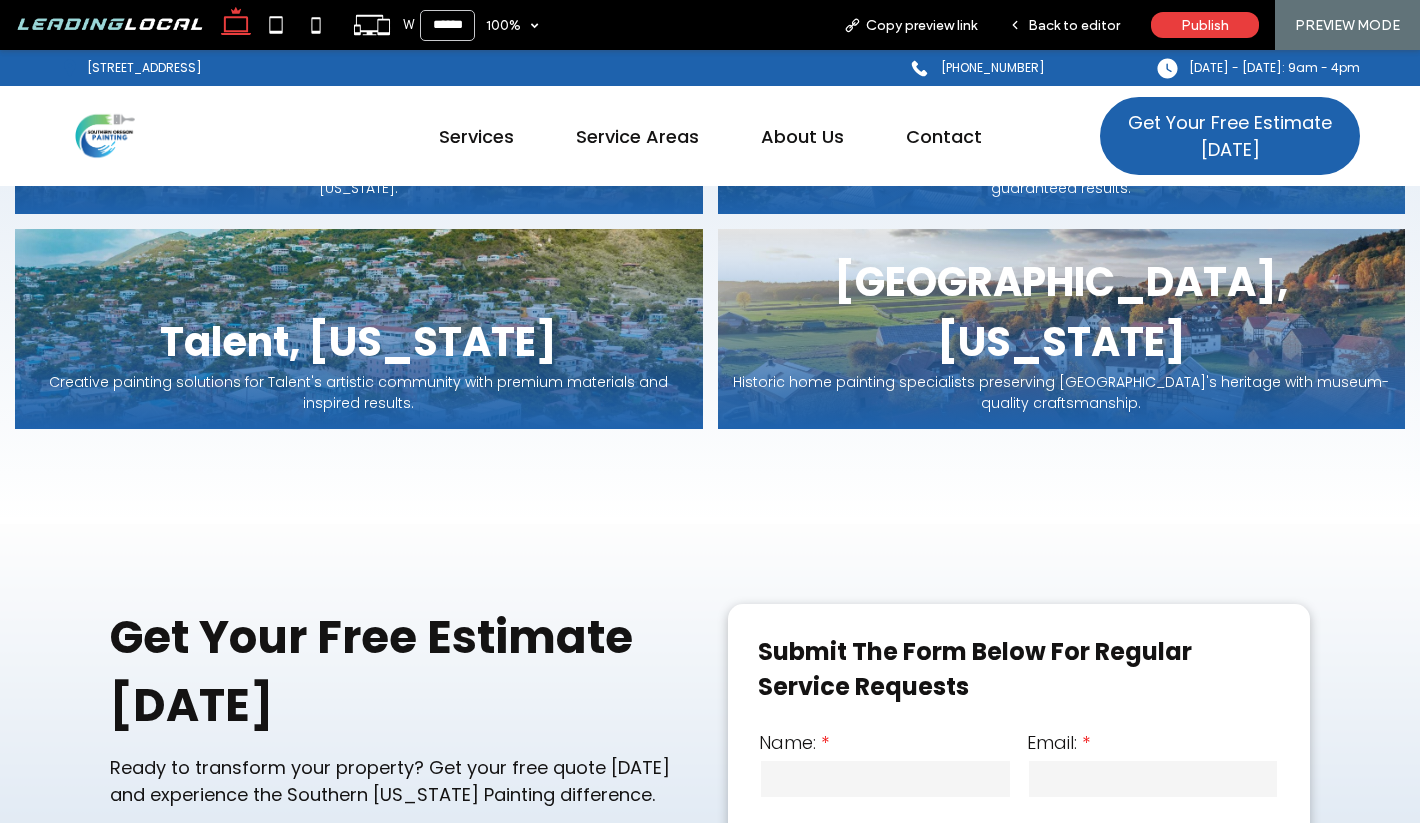 scroll, scrollTop: 9755, scrollLeft: 0, axis: vertical 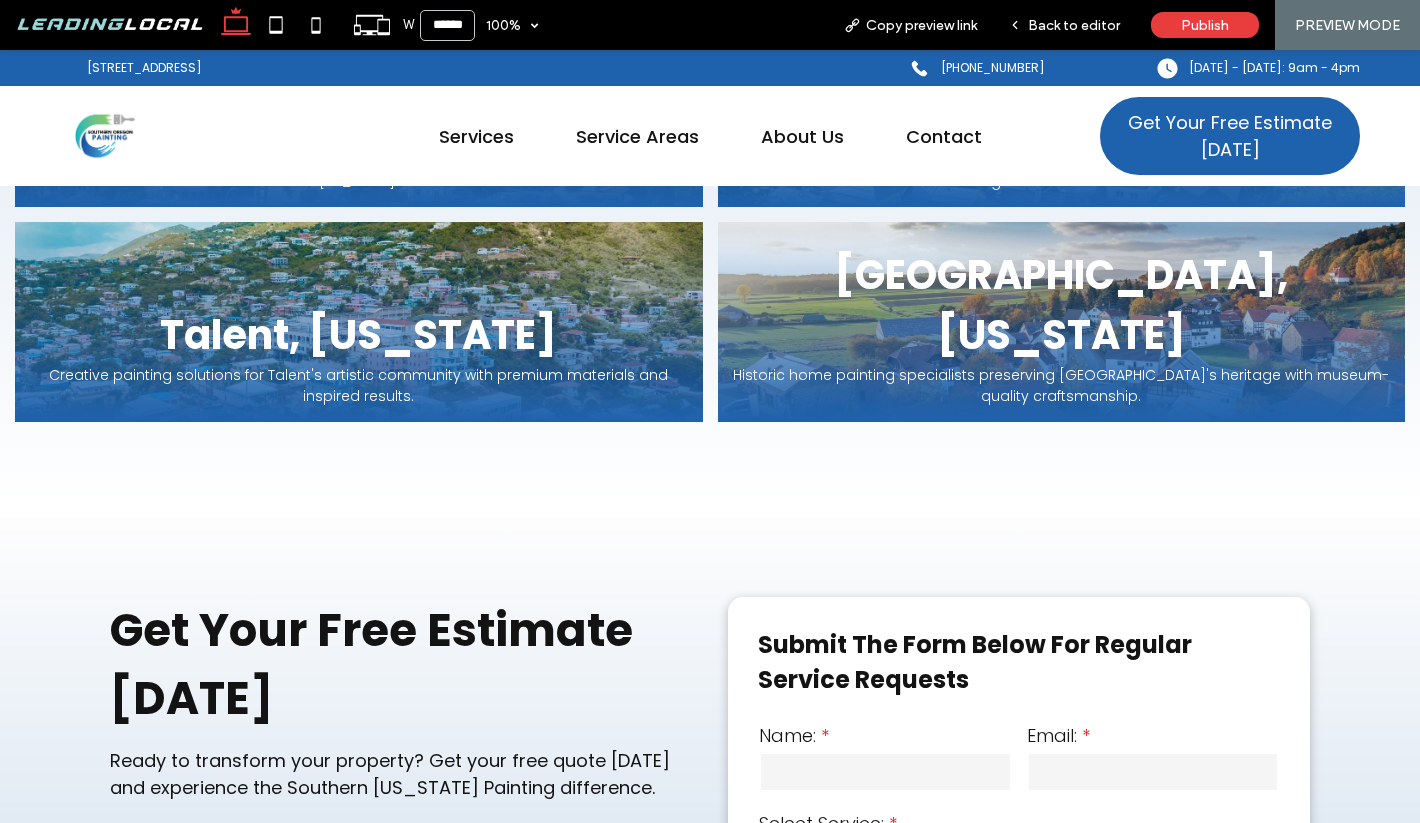 click on "**********" at bounding box center (1019, 860) 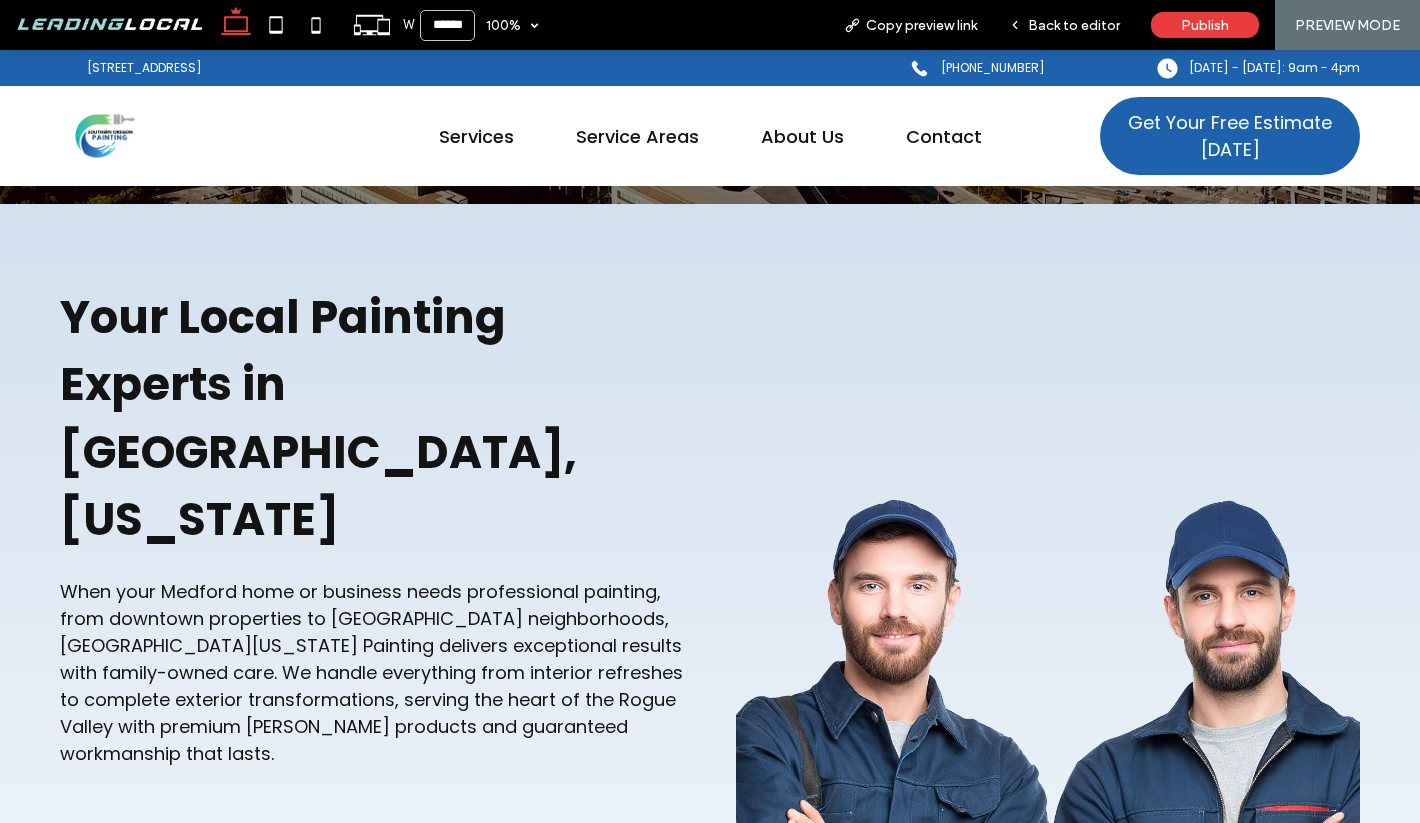 scroll, scrollTop: 0, scrollLeft: 0, axis: both 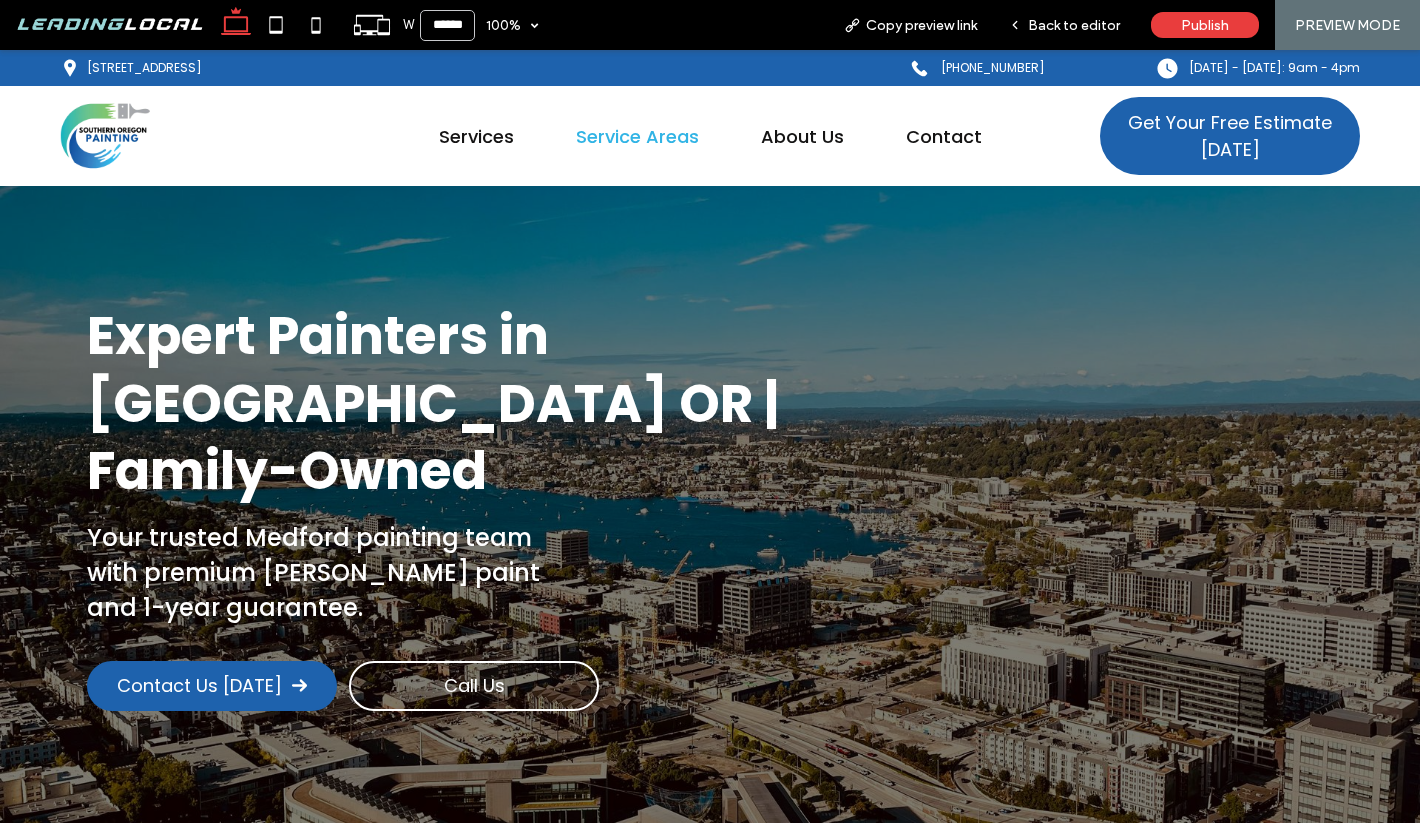 click on "Service Areas" at bounding box center [637, 136] 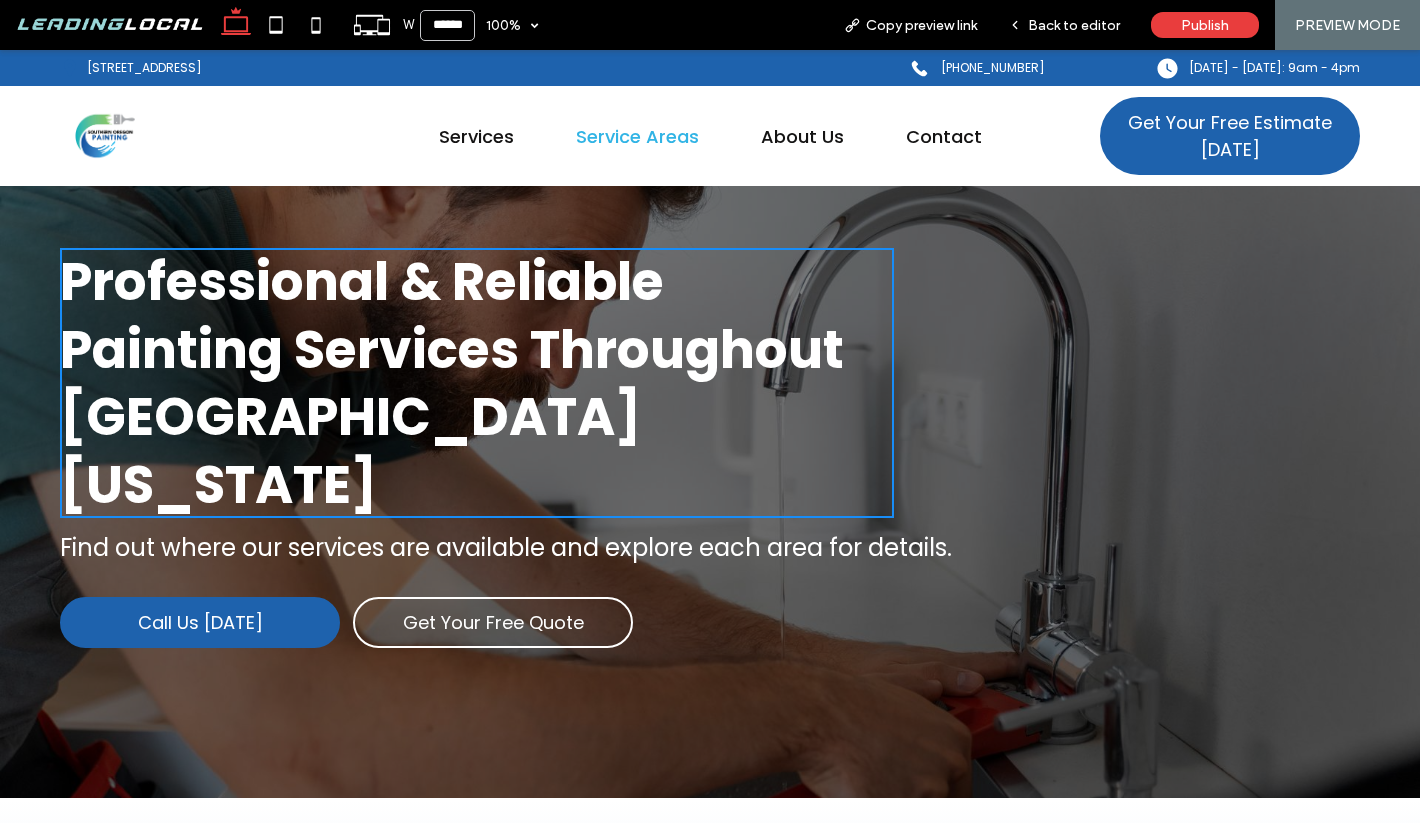 scroll, scrollTop: 163, scrollLeft: 0, axis: vertical 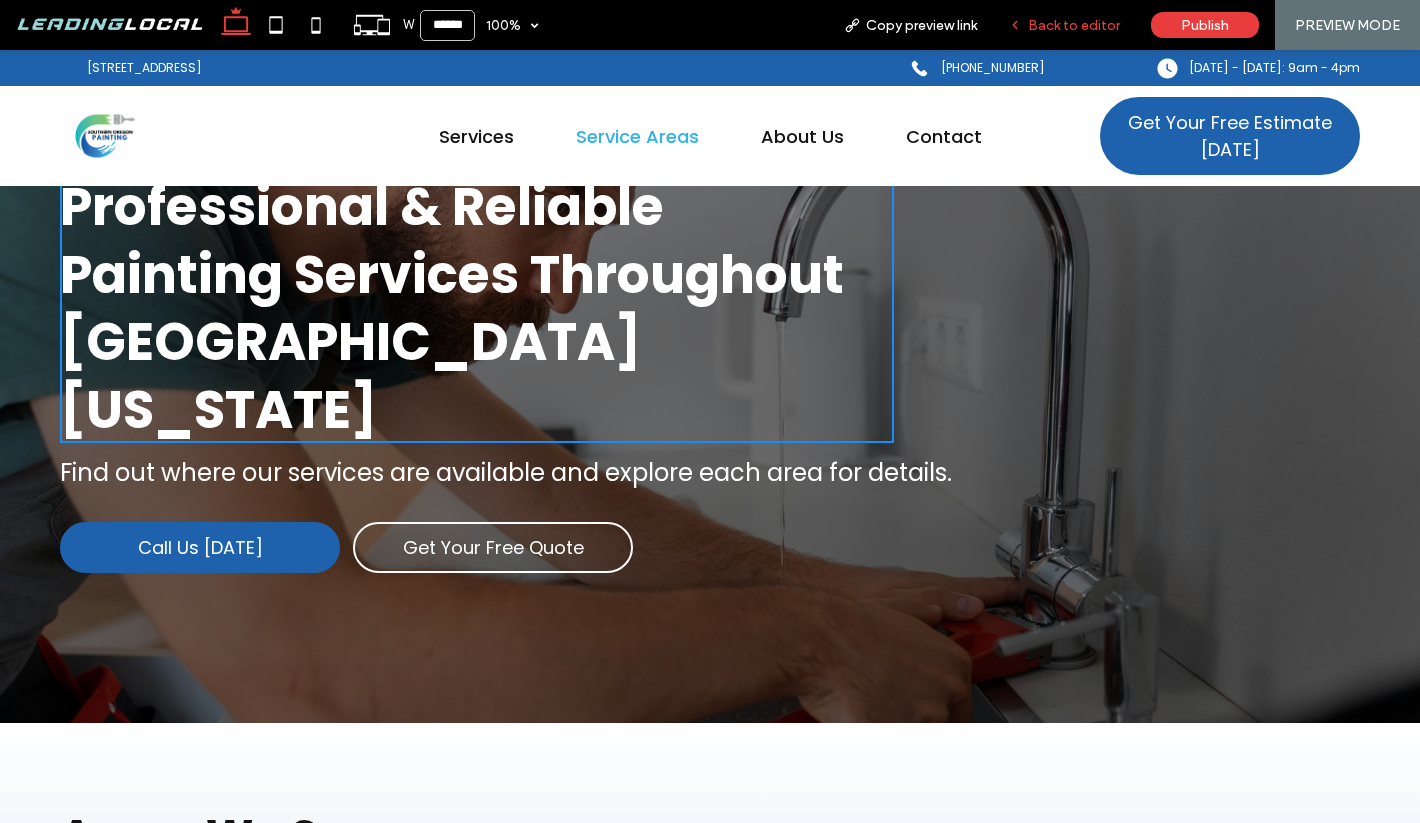 click on "Back to editor" at bounding box center [1074, 25] 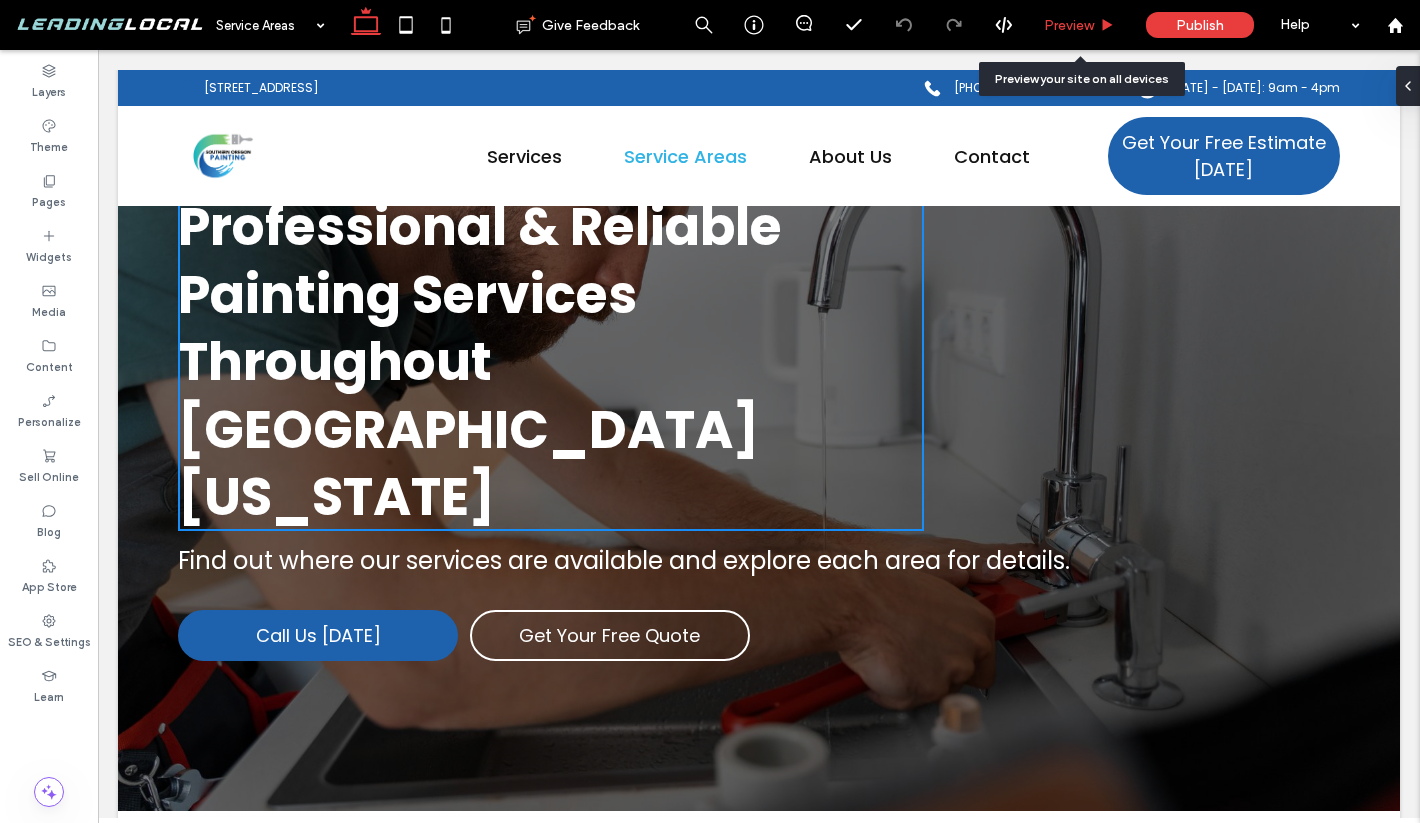 click on "Preview" at bounding box center [1069, 25] 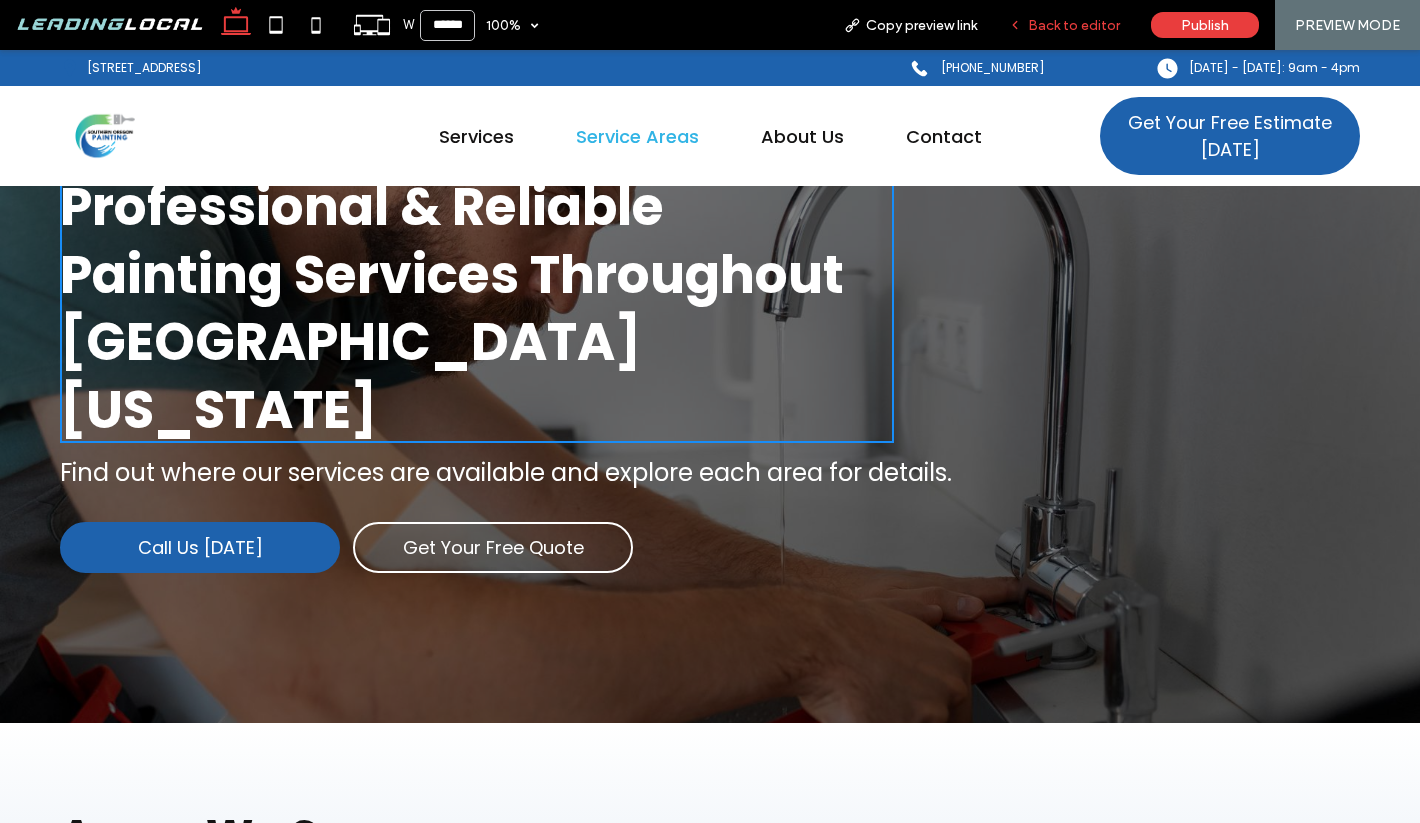 click on "Back to editor" at bounding box center (1074, 25) 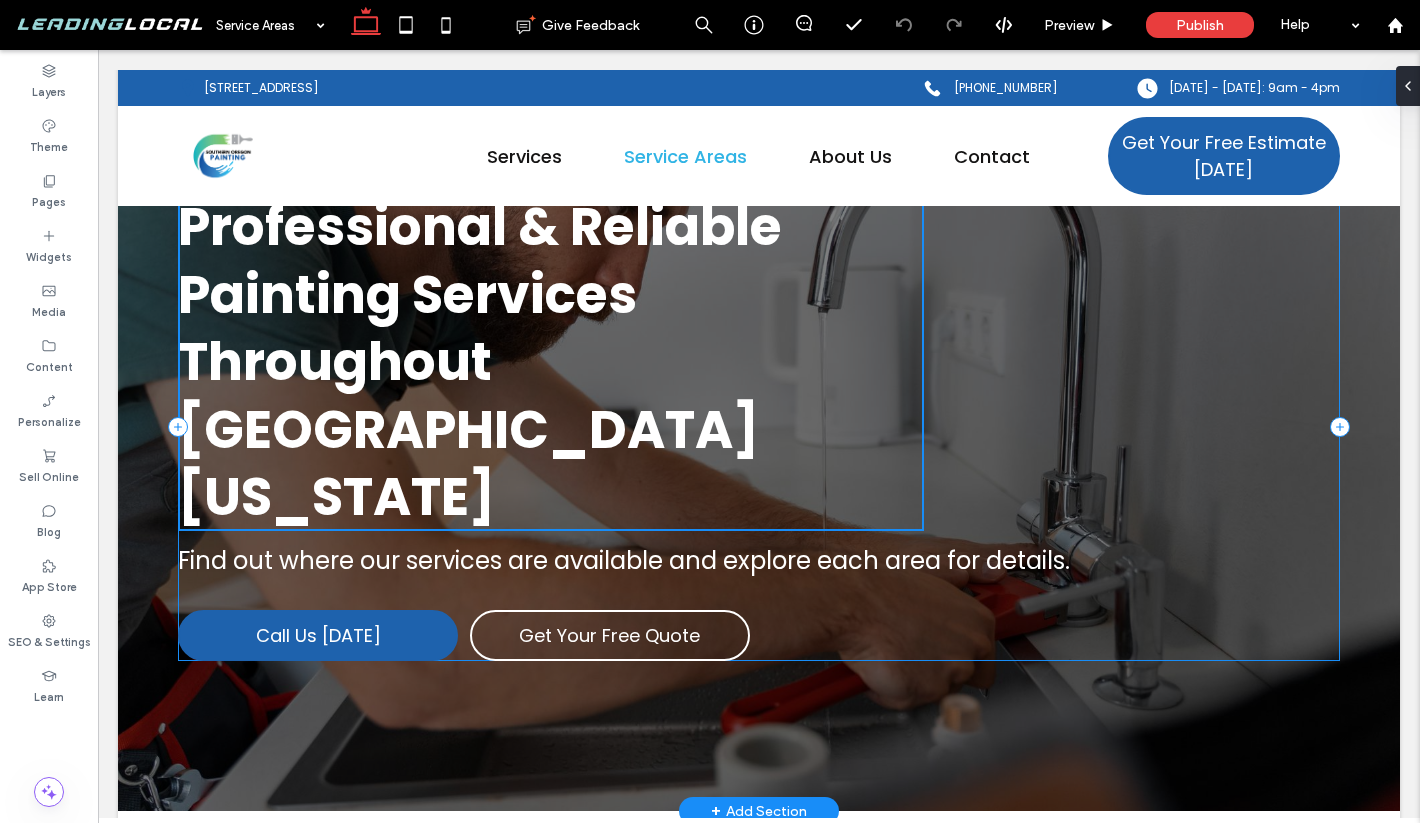 click on "Professional & Reliable Painting Services Throughout [GEOGRAPHIC_DATA][US_STATE]
Find out where our services are available and explore each area for details.
Call Us [DATE]
Get Your Free Quote" at bounding box center [759, 427] 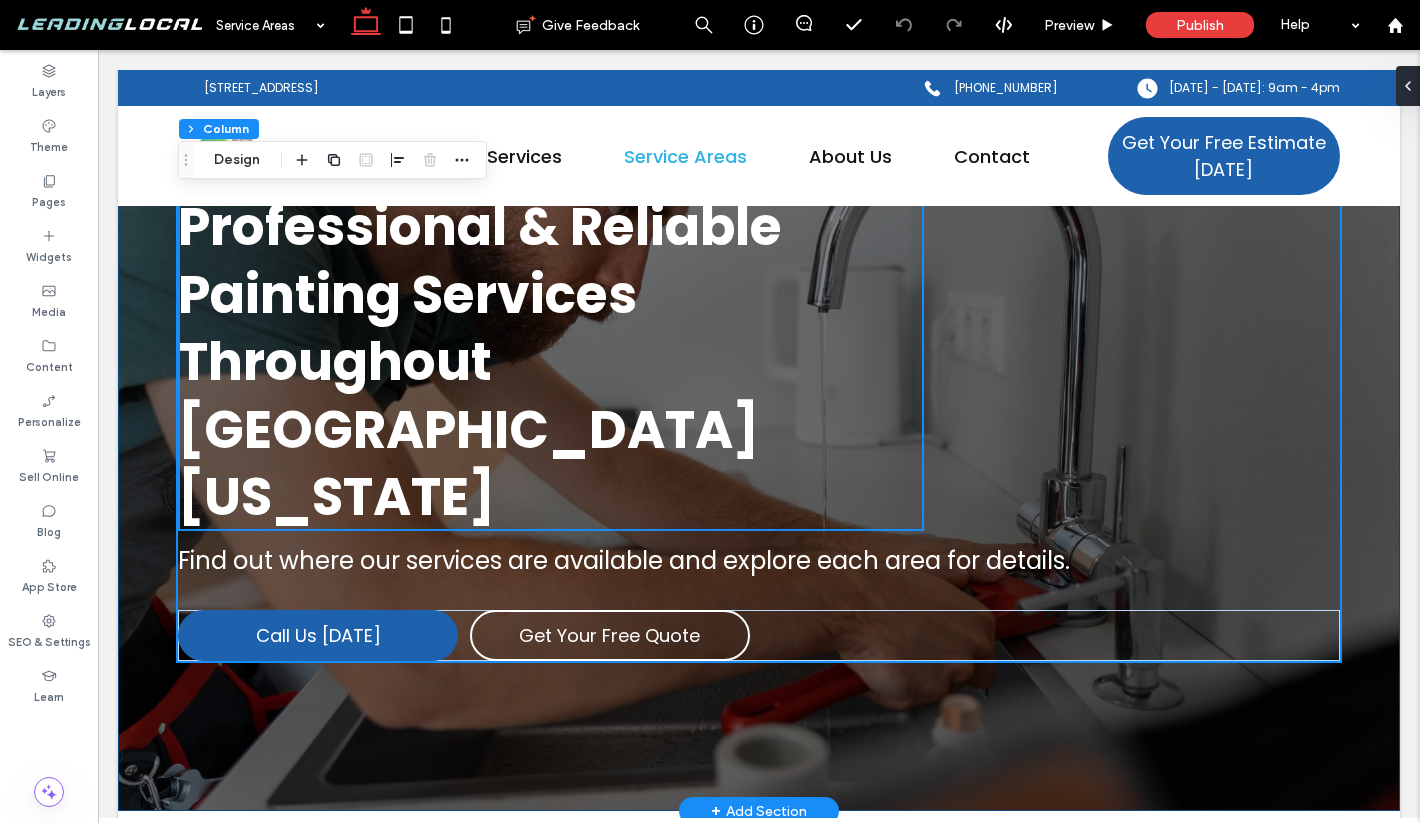 click on "Professional & Reliable Painting Services Throughout [GEOGRAPHIC_DATA][US_STATE]
Find out where our services are available and explore each area for details.
Call Us [DATE]
Get Your Free Quote" at bounding box center (759, 427) 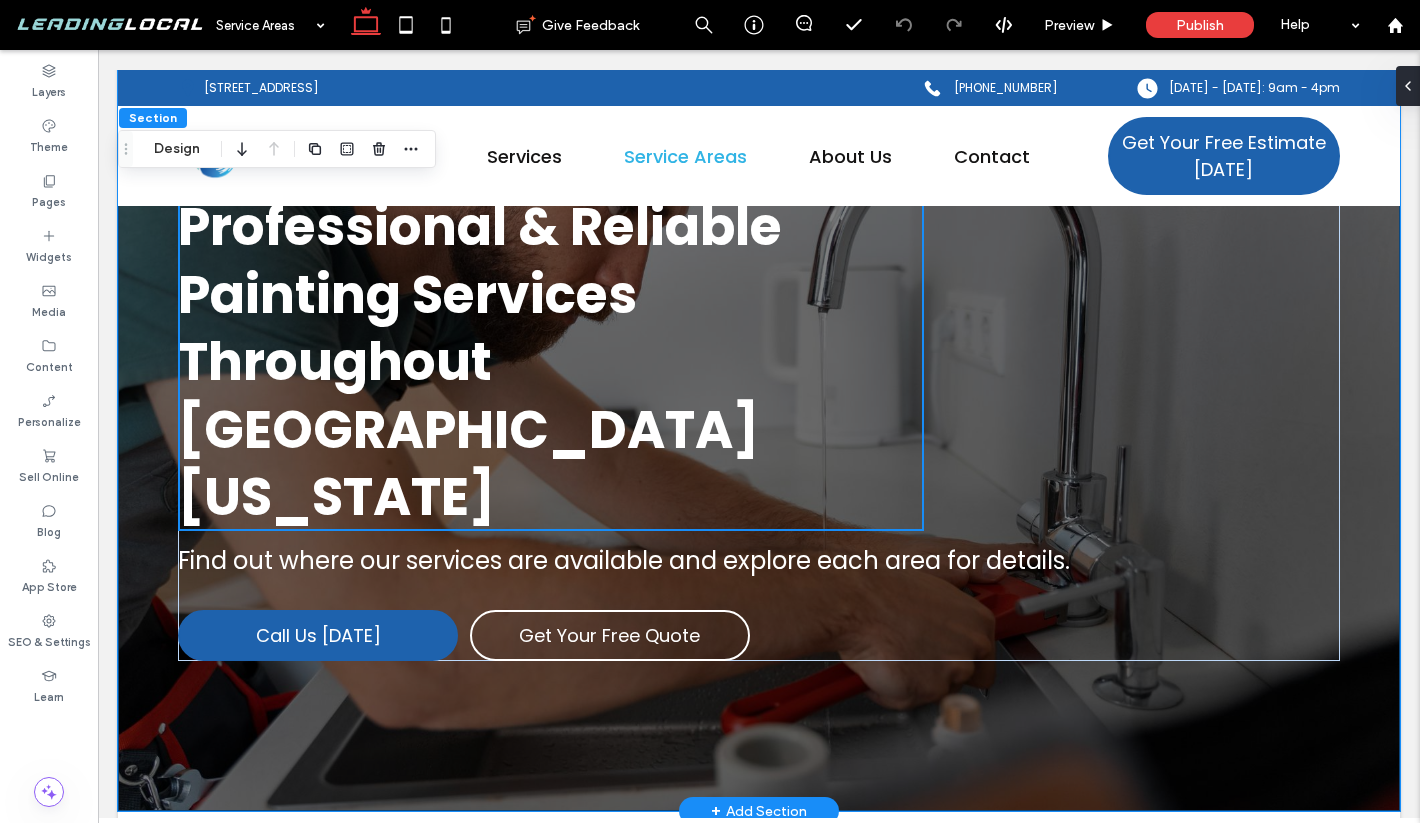 click on "Professional & Reliable Painting Services Throughout [GEOGRAPHIC_DATA][US_STATE]" at bounding box center (551, 362) 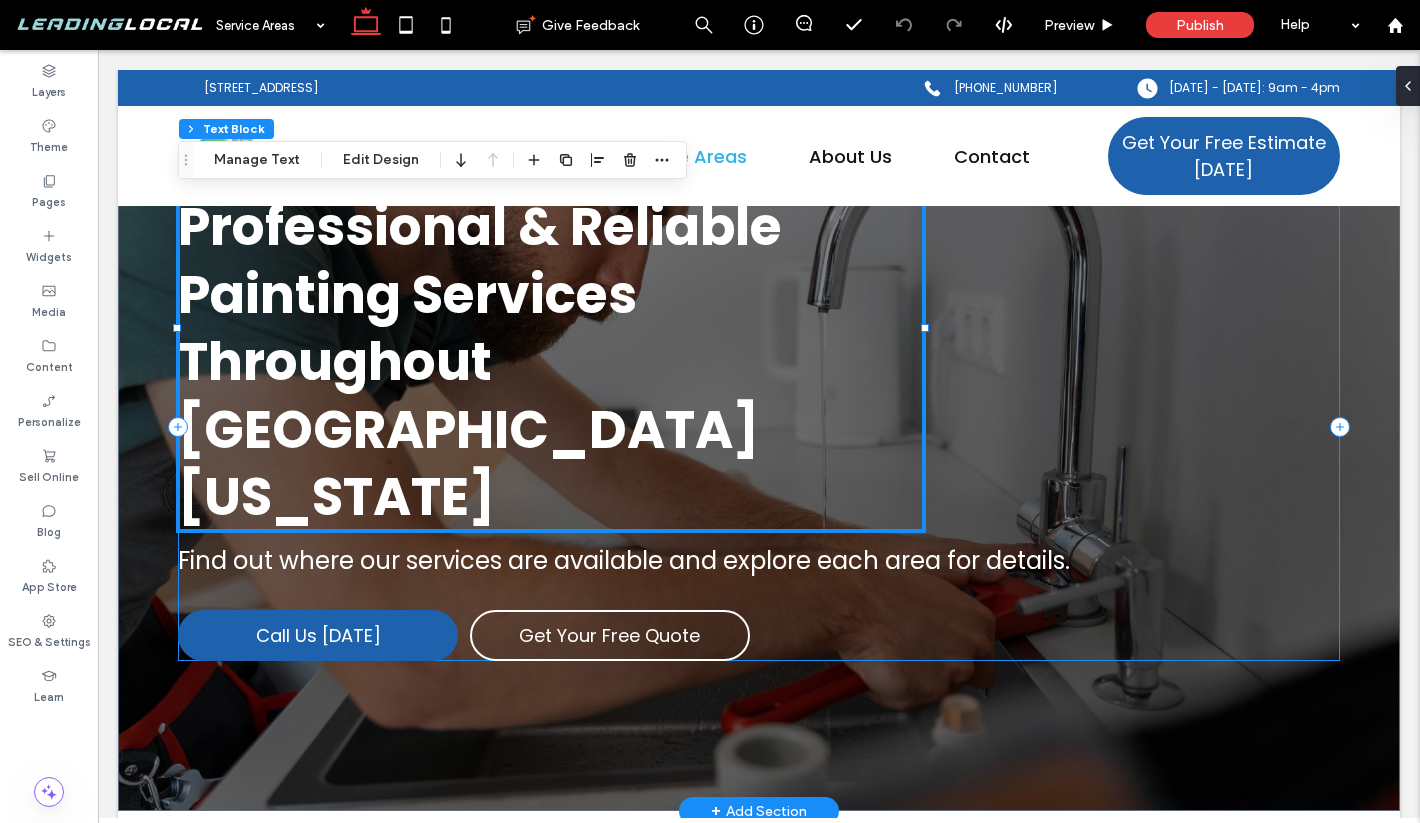 click on "Find out where our services are available and explore each area for details." at bounding box center (759, 560) 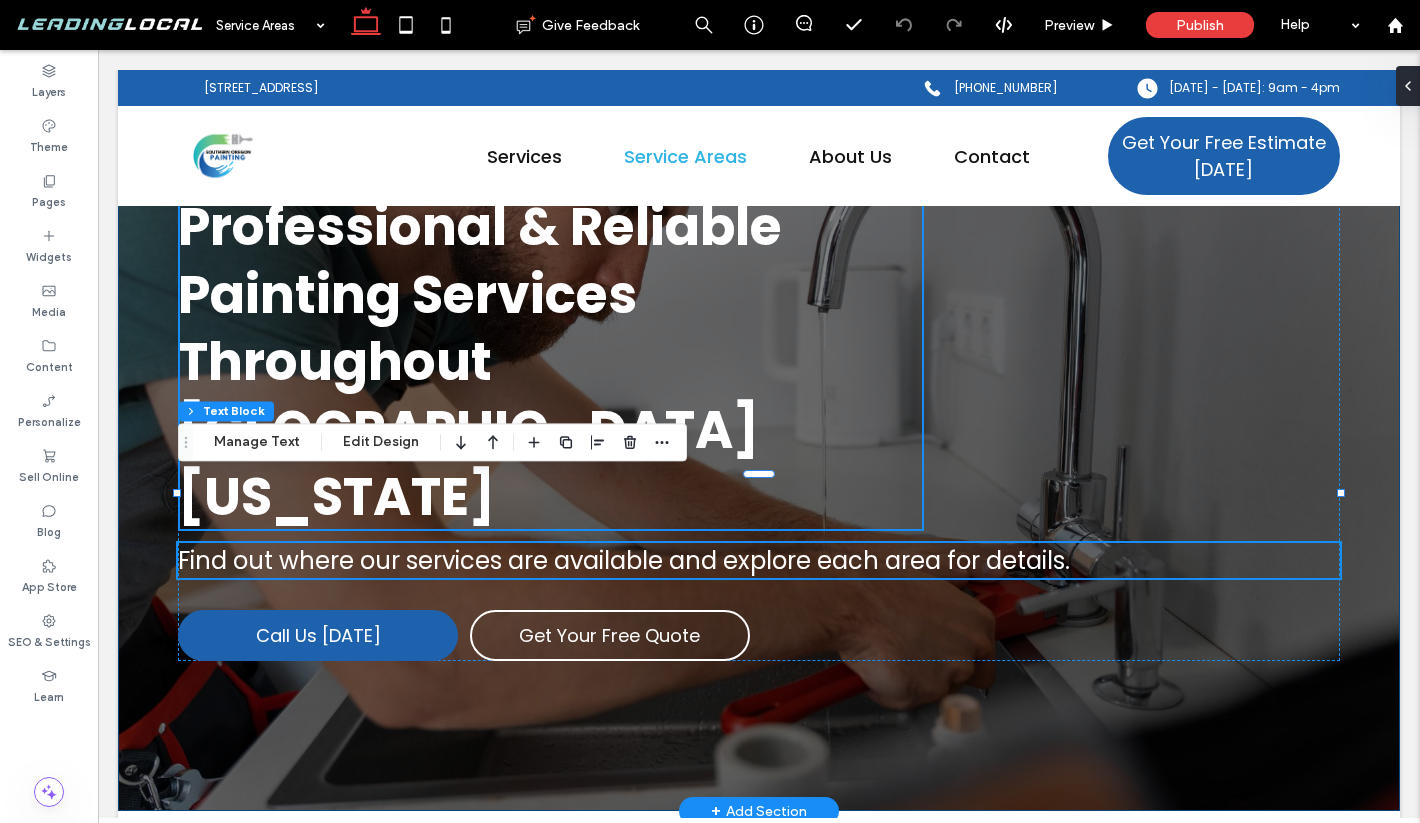 click on "Professional & Reliable Painting Services Throughout [GEOGRAPHIC_DATA][US_STATE]
Find out where our services are available and explore each area for details.
Call Us [DATE]
Get Your Free Quote" at bounding box center [759, 427] 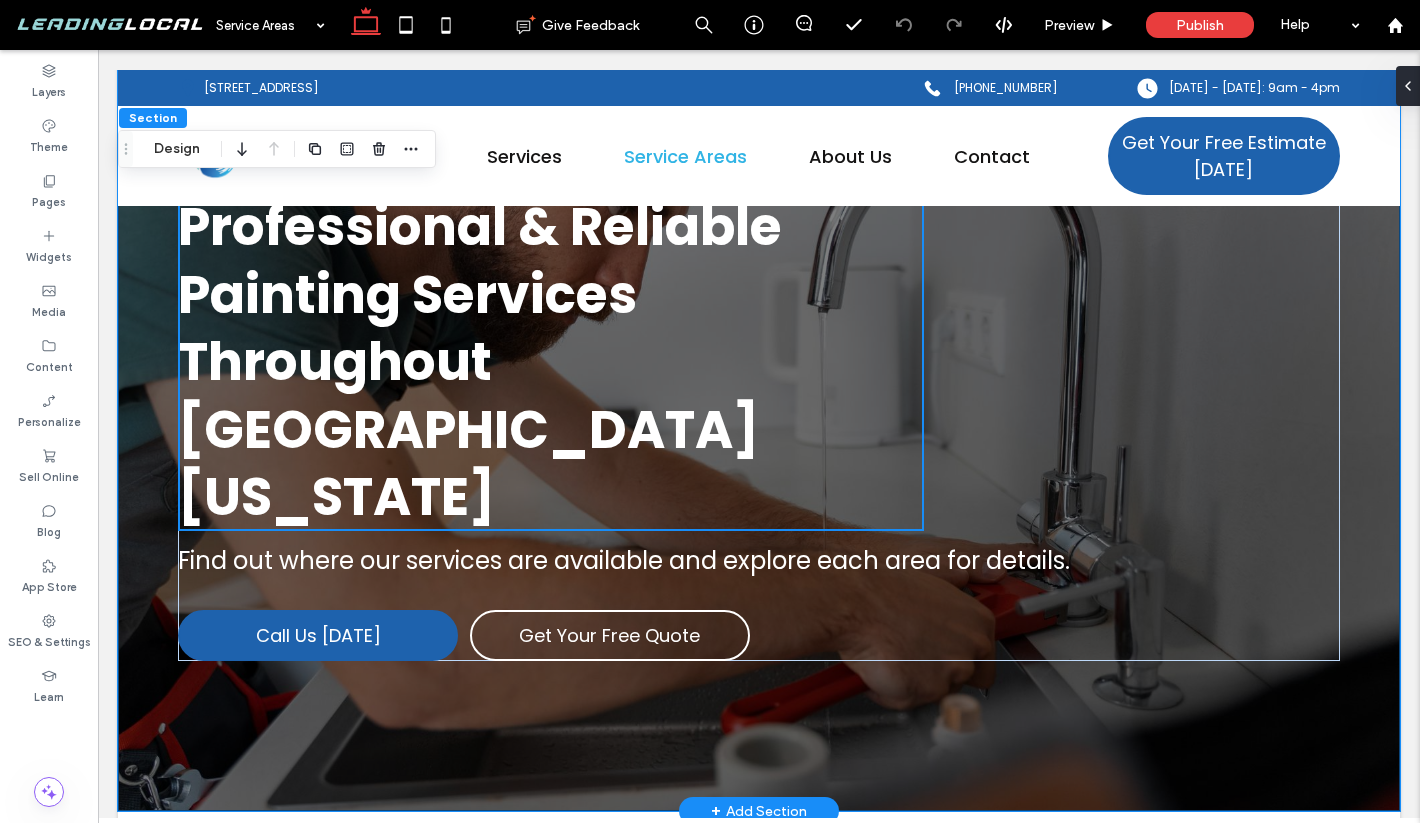 click on "Professional & Reliable Painting Services Throughout [GEOGRAPHIC_DATA][US_STATE]" at bounding box center (551, 362) 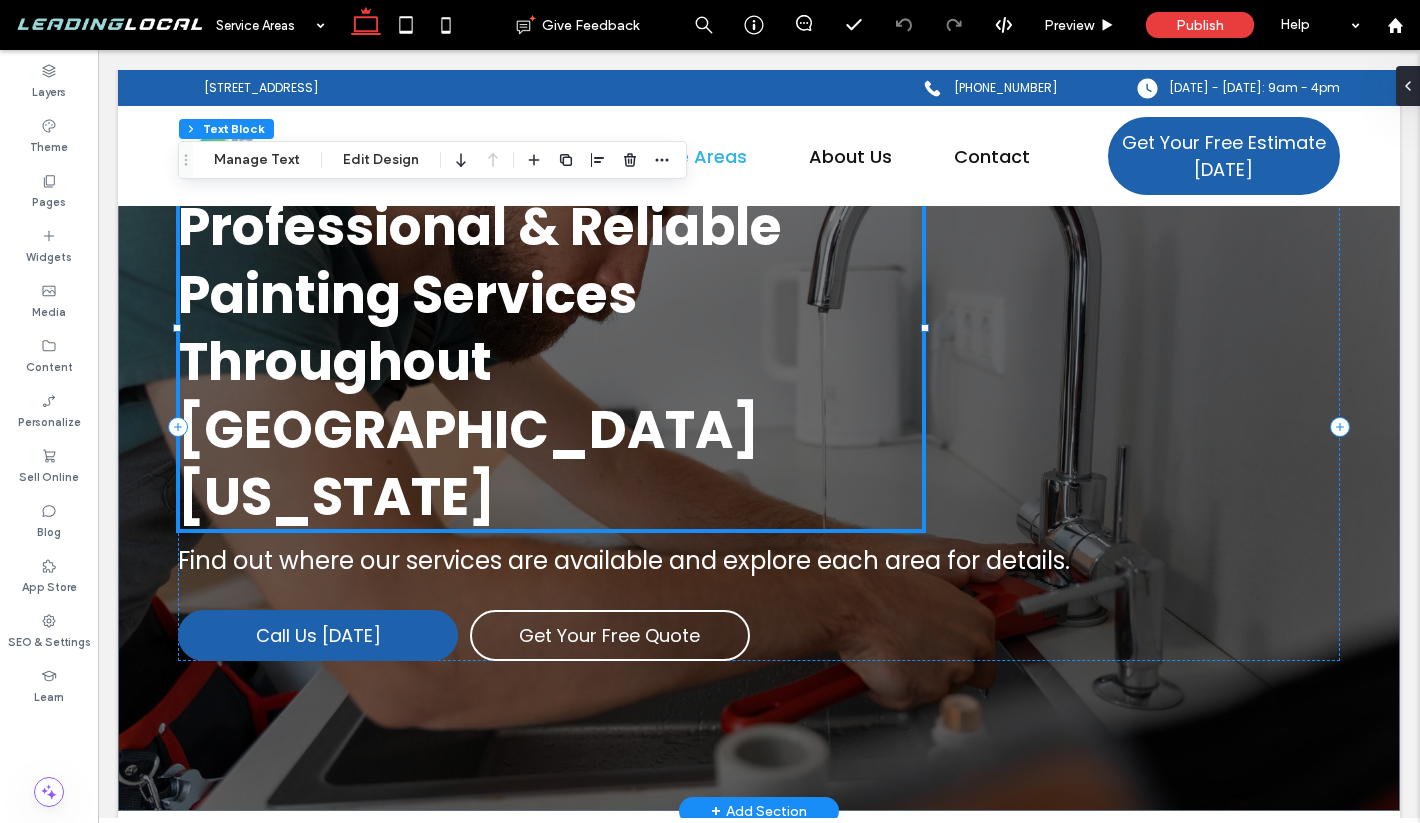 click on "Professional & Reliable Painting Services Throughout [GEOGRAPHIC_DATA][US_STATE]" at bounding box center (551, 362) 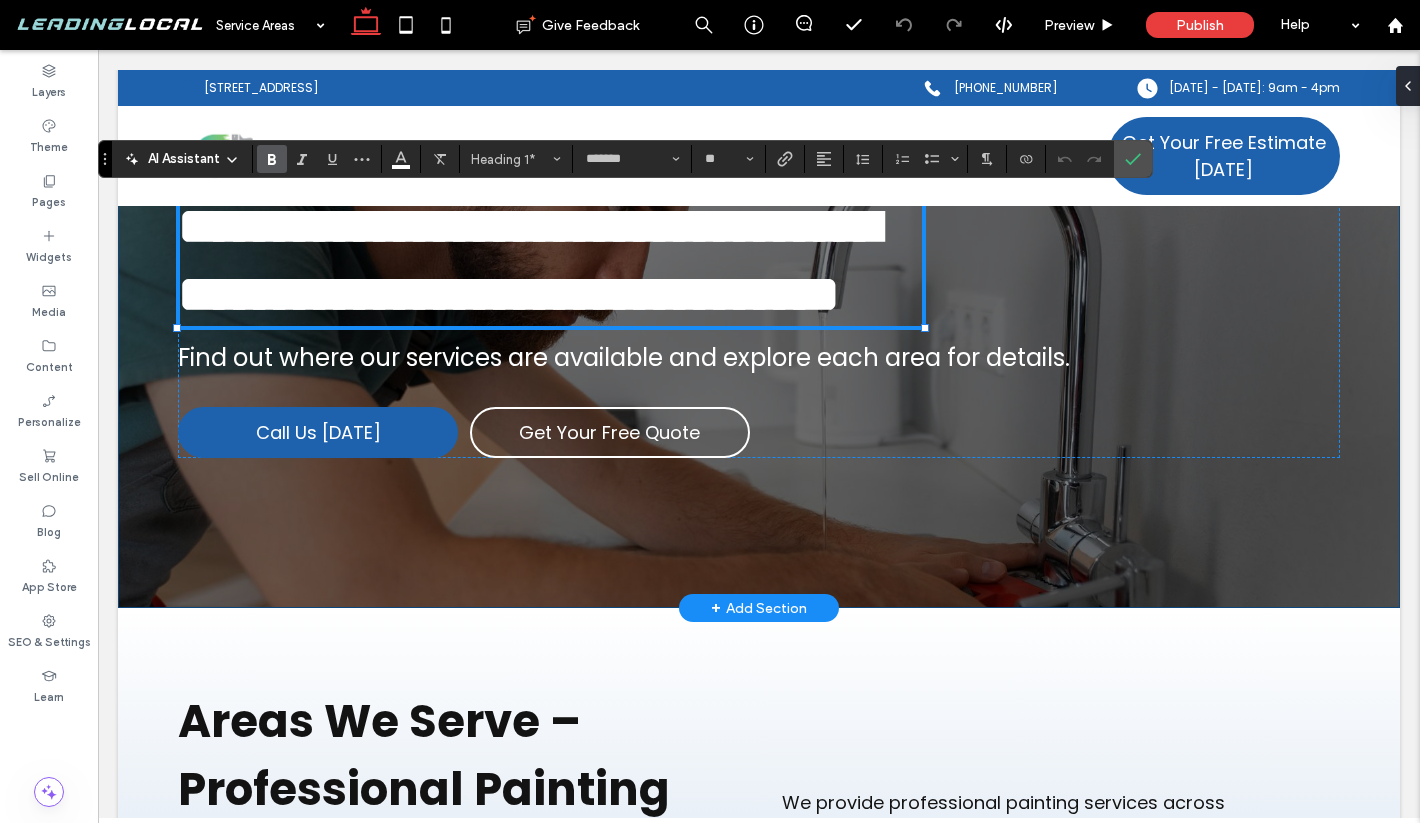click on "**********" at bounding box center (759, 325) 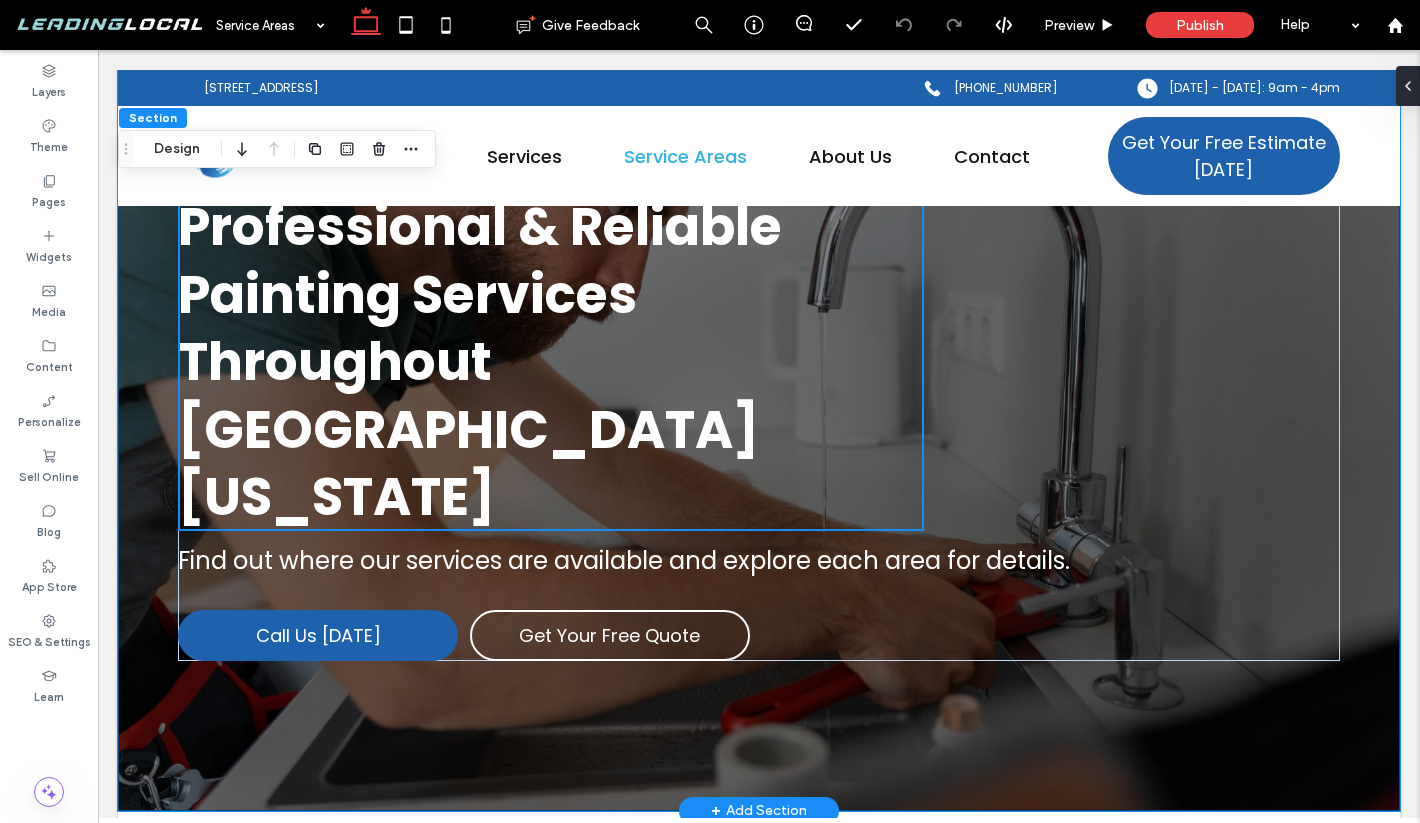 click on "Professional & Reliable Painting Services Throughout [GEOGRAPHIC_DATA][US_STATE]
Find out where our services are available and explore each area for details.
Call Us [DATE]
Get Your Free Quote" at bounding box center (759, 427) 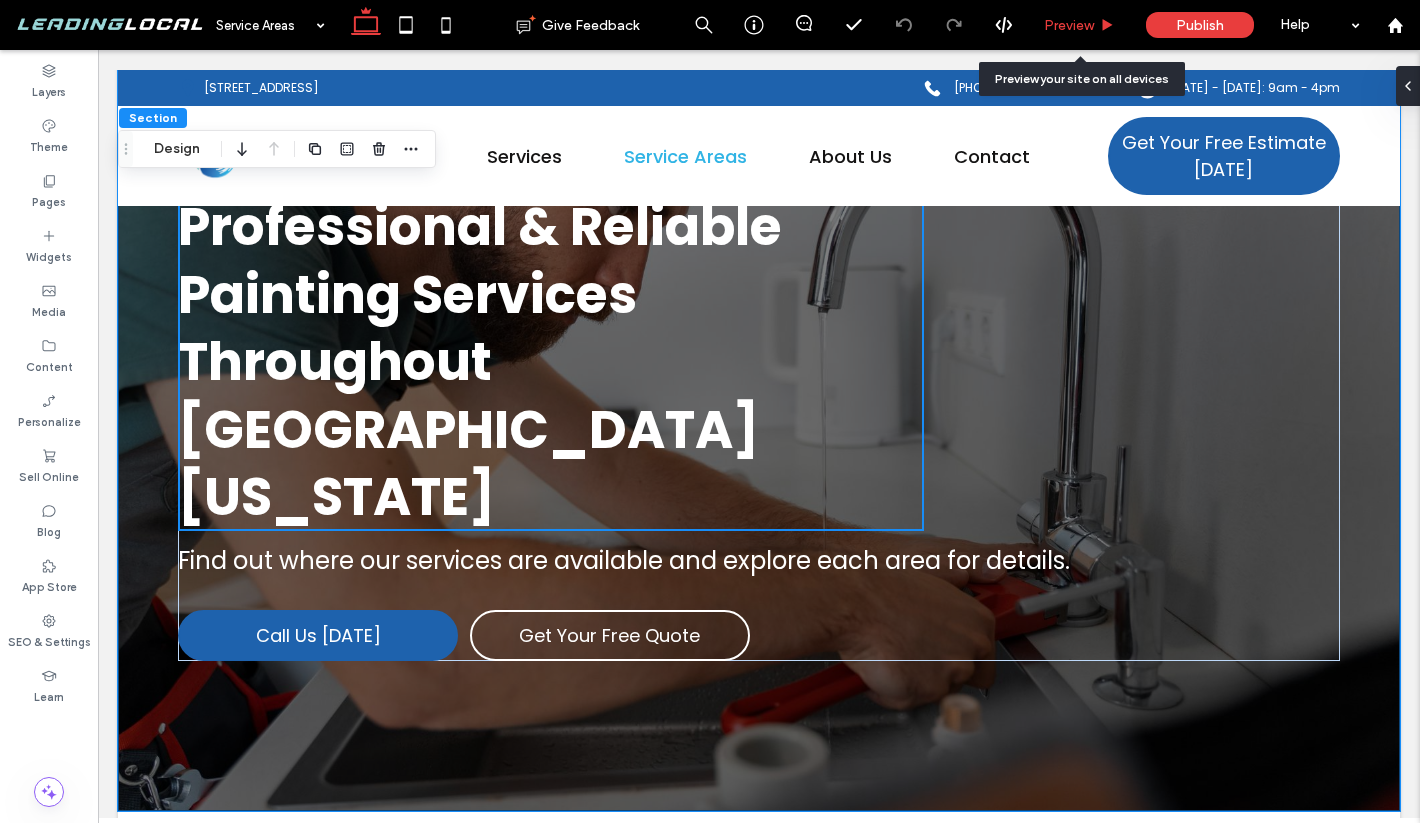 click on "Preview" at bounding box center [1069, 25] 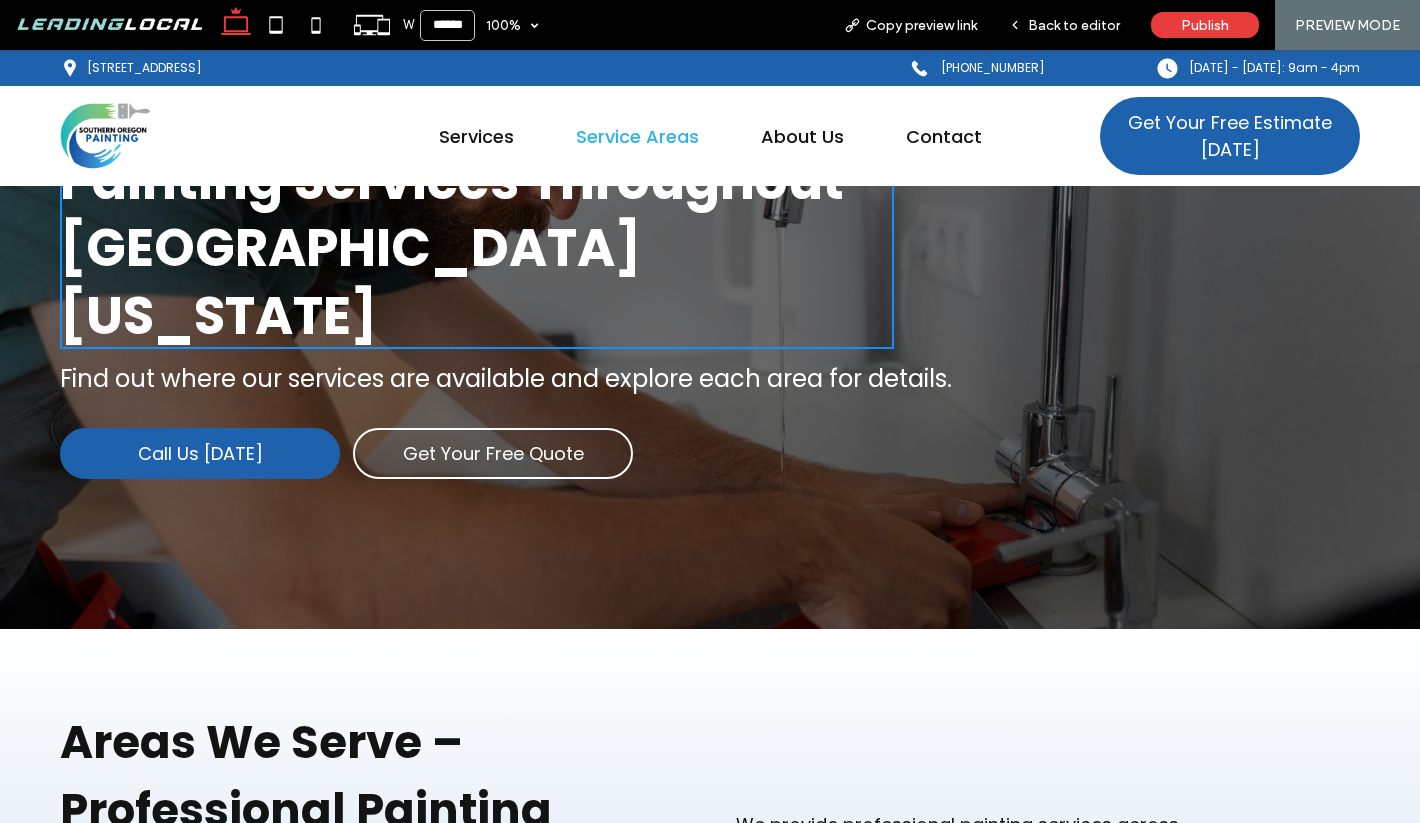scroll, scrollTop: 623, scrollLeft: 0, axis: vertical 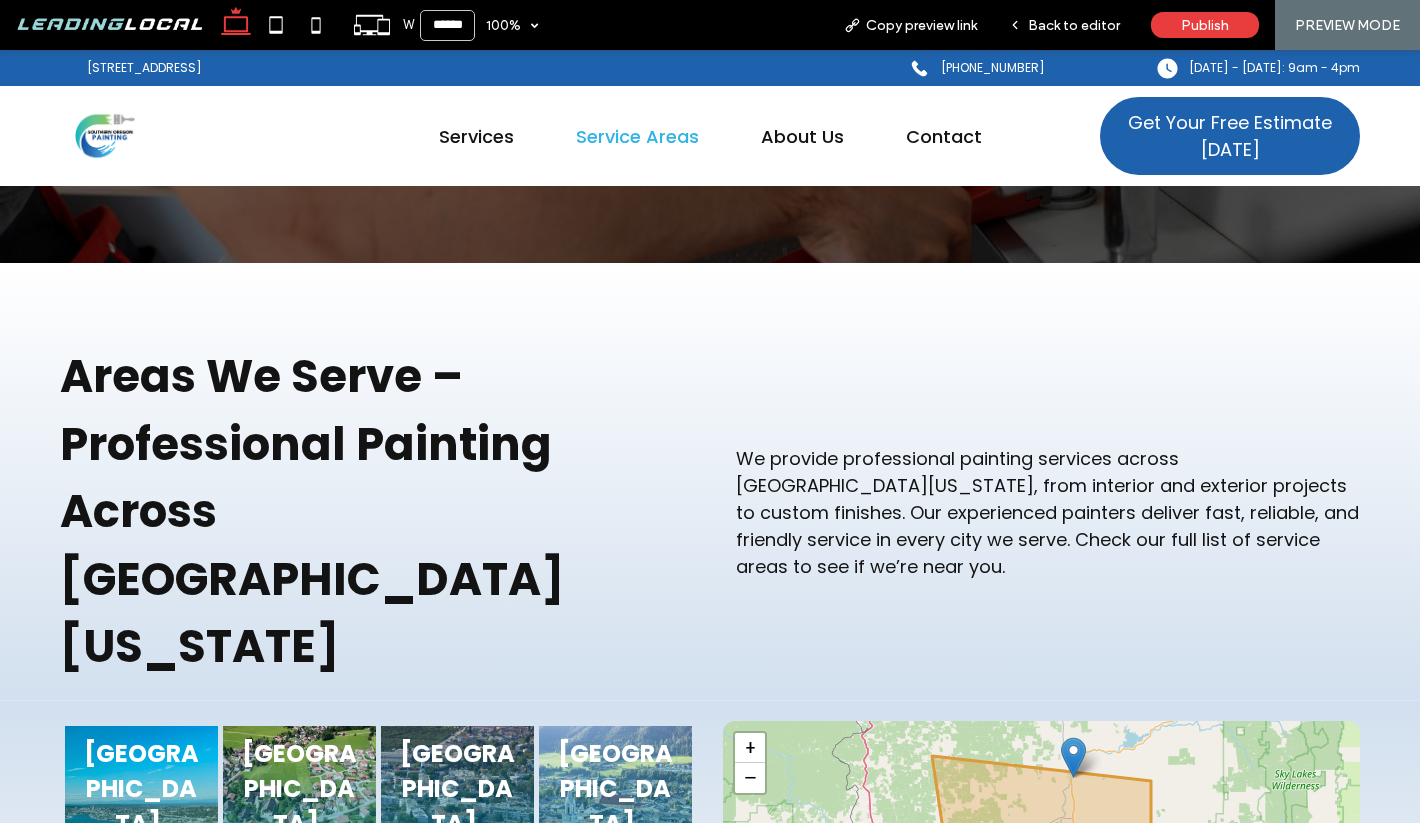 click at bounding box center [141, 826] 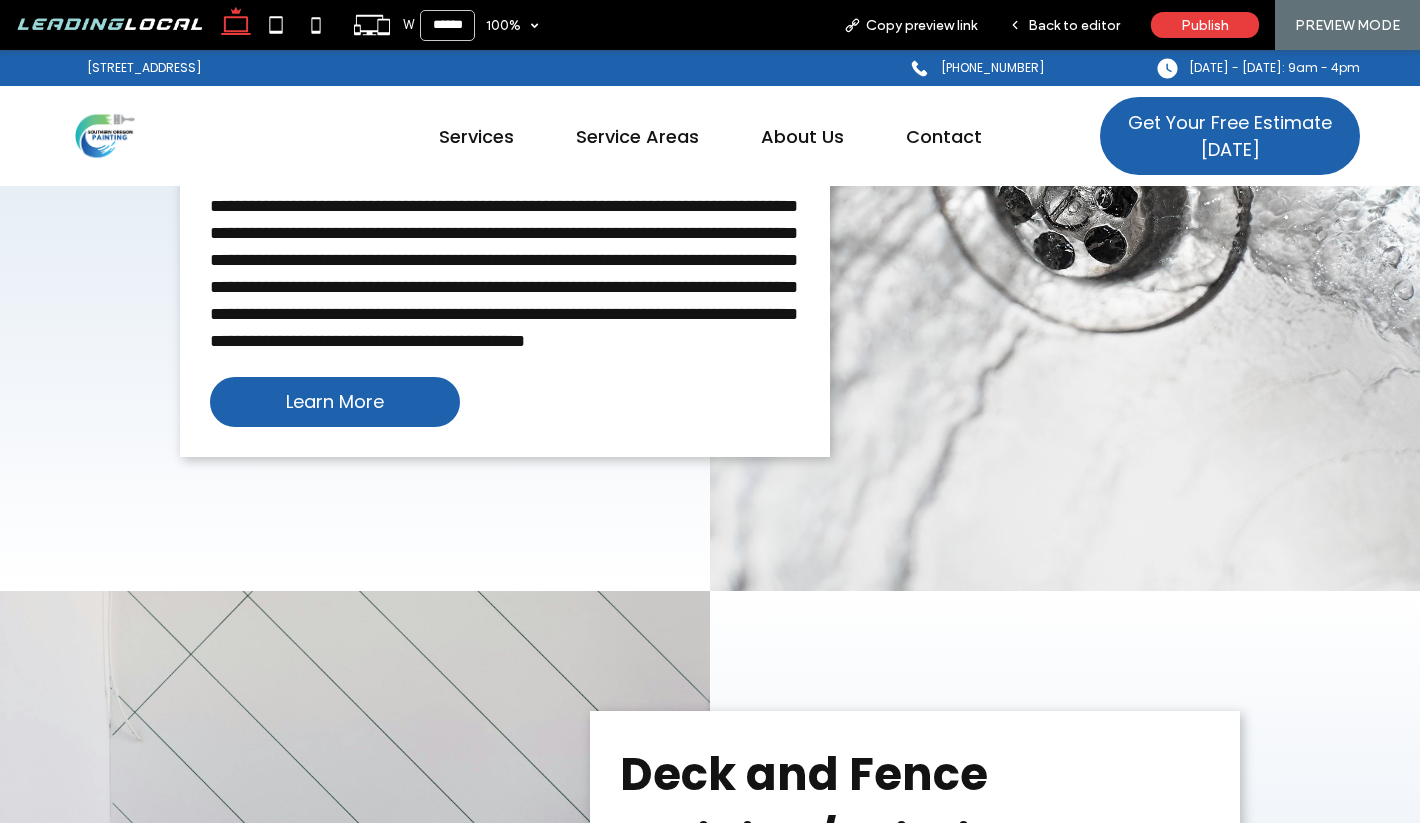 scroll, scrollTop: 7205, scrollLeft: 0, axis: vertical 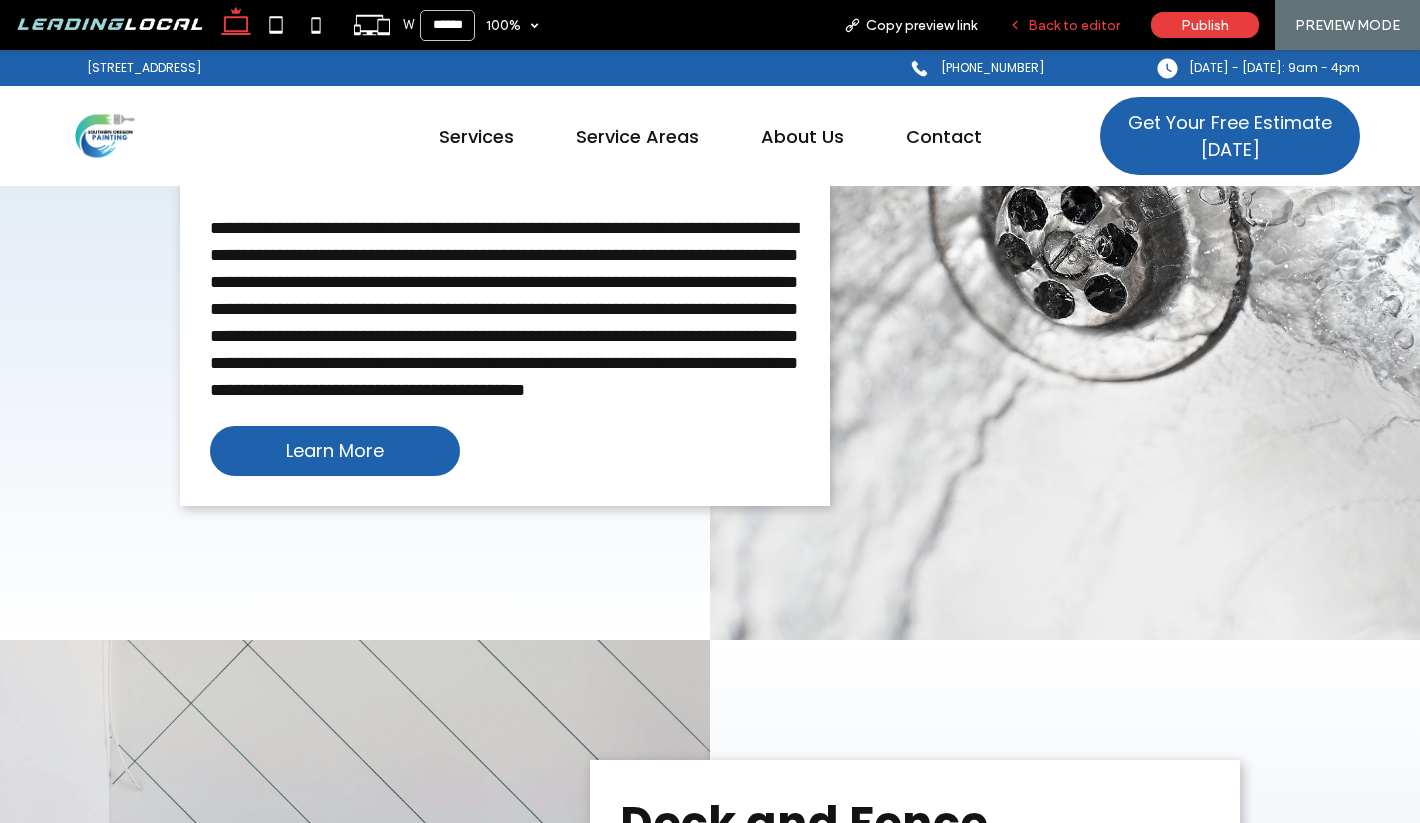 click on "Back to editor" at bounding box center [1074, 25] 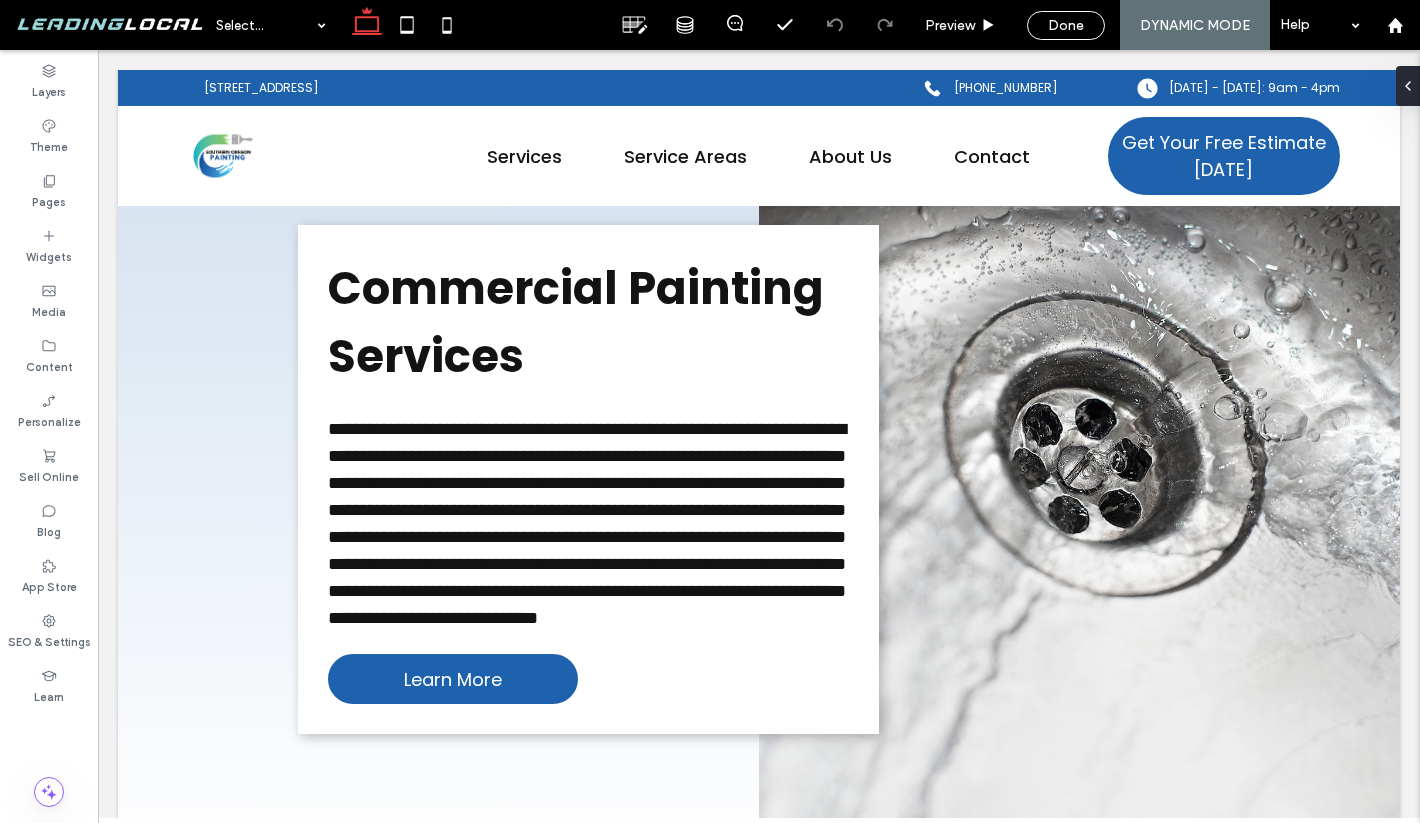 scroll, scrollTop: 7506, scrollLeft: 0, axis: vertical 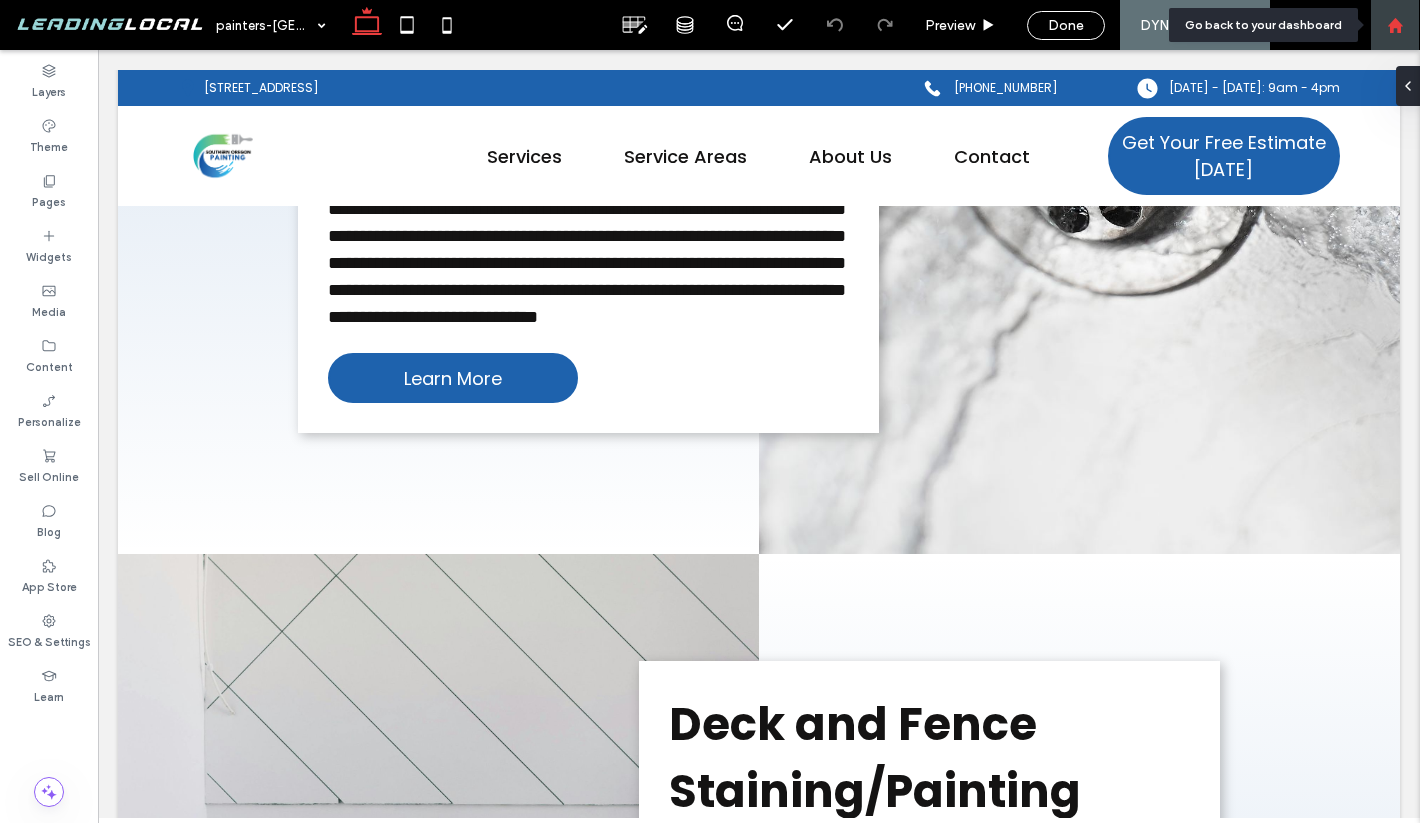click at bounding box center [1395, 25] 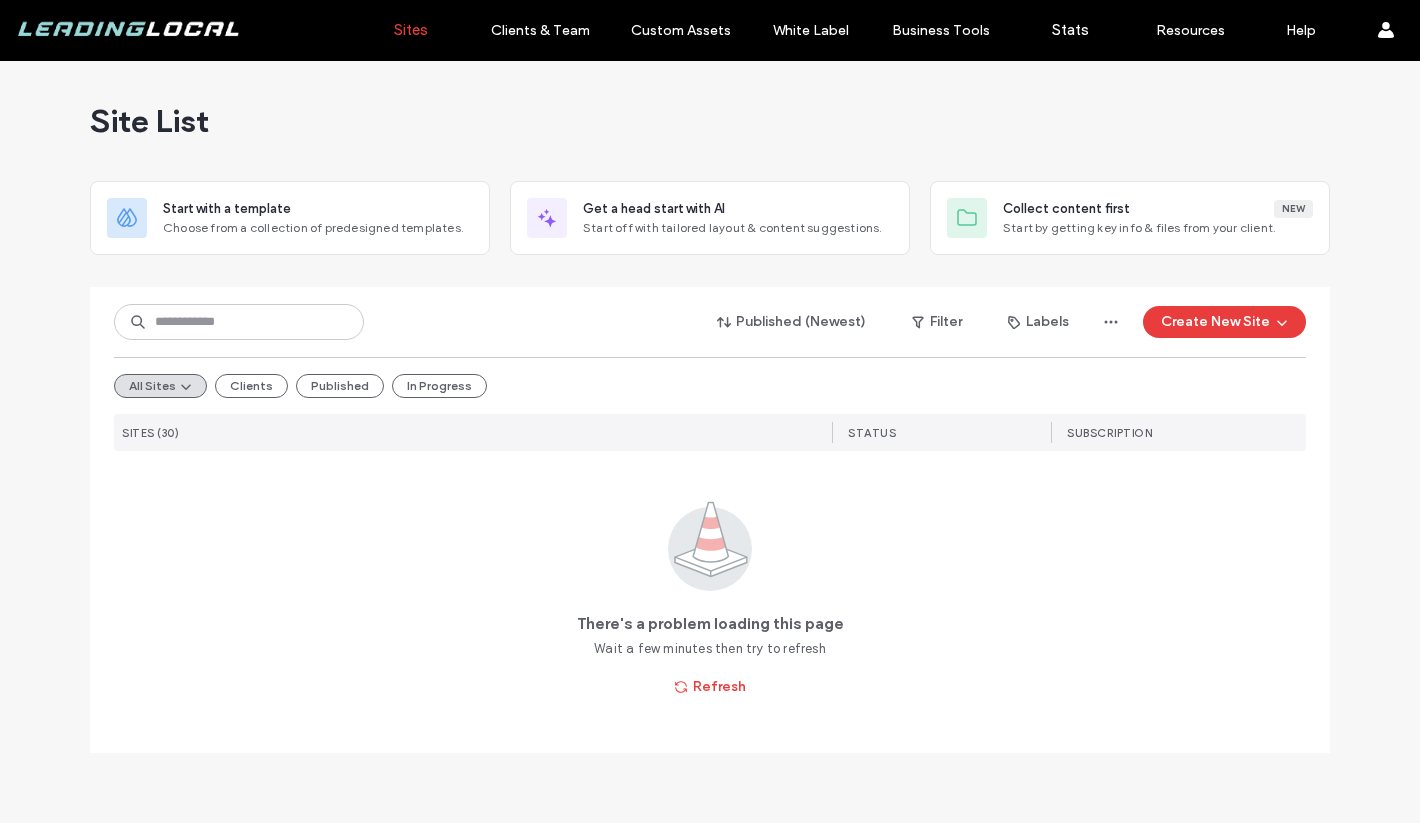 scroll, scrollTop: 0, scrollLeft: 0, axis: both 